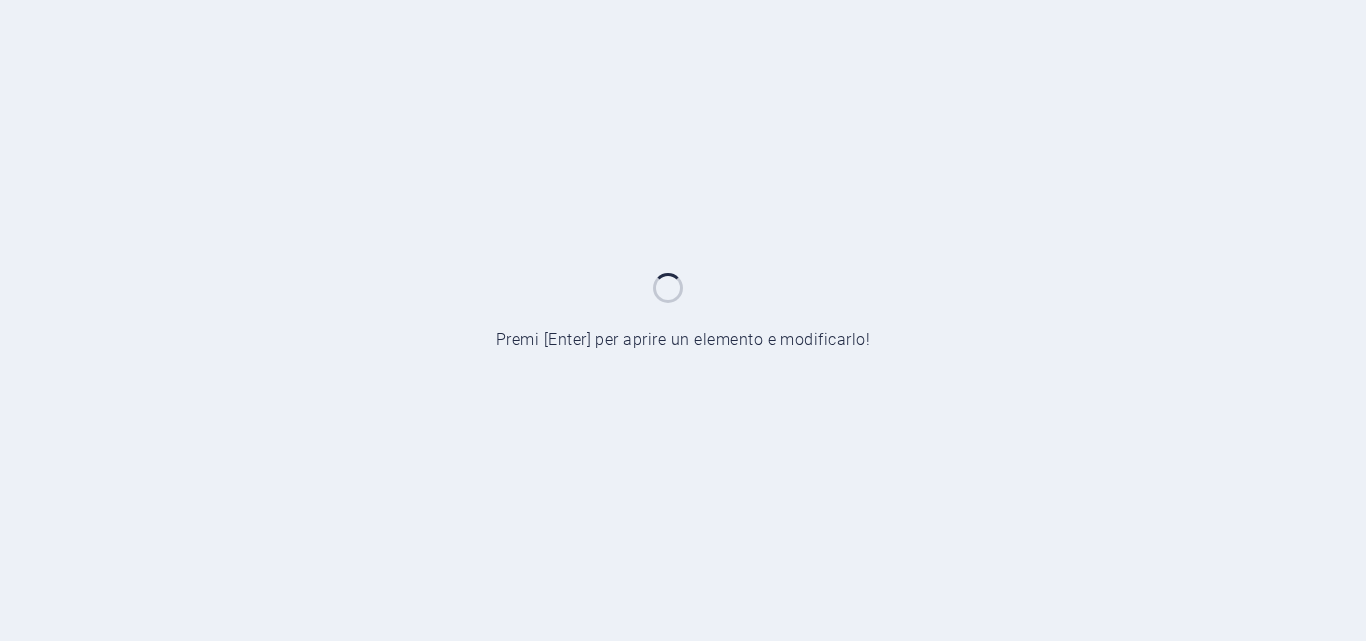scroll, scrollTop: 0, scrollLeft: 0, axis: both 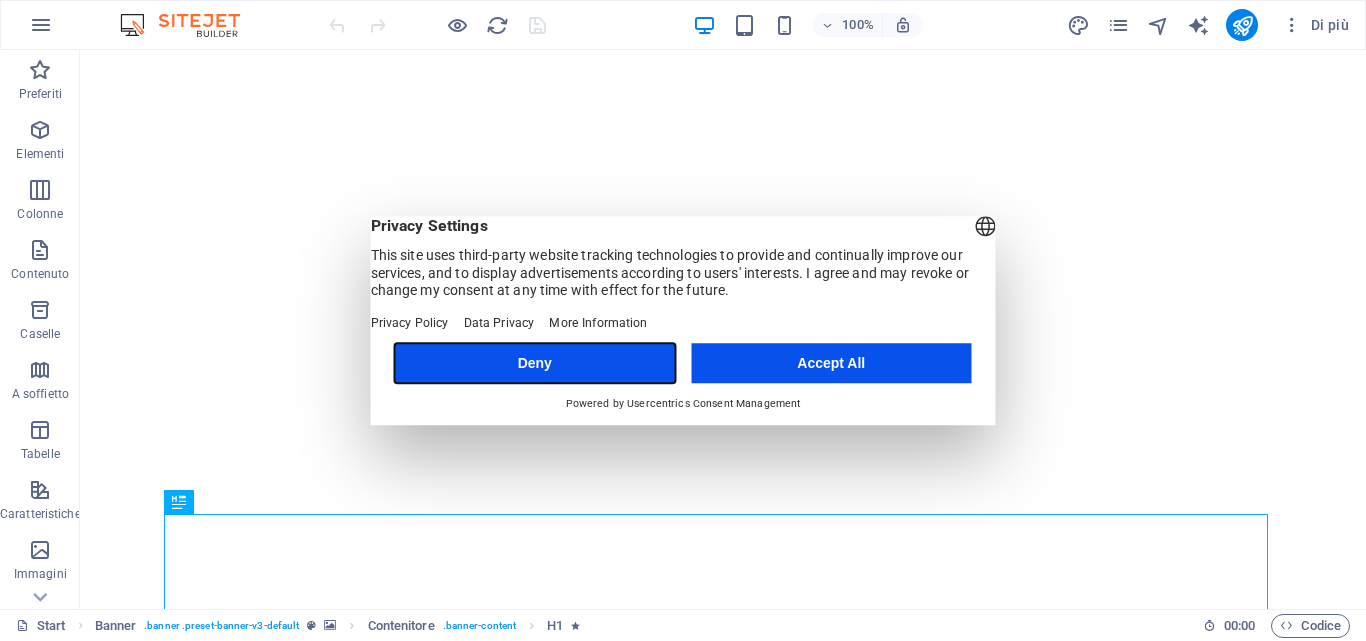 click on "Deny" at bounding box center [535, 363] 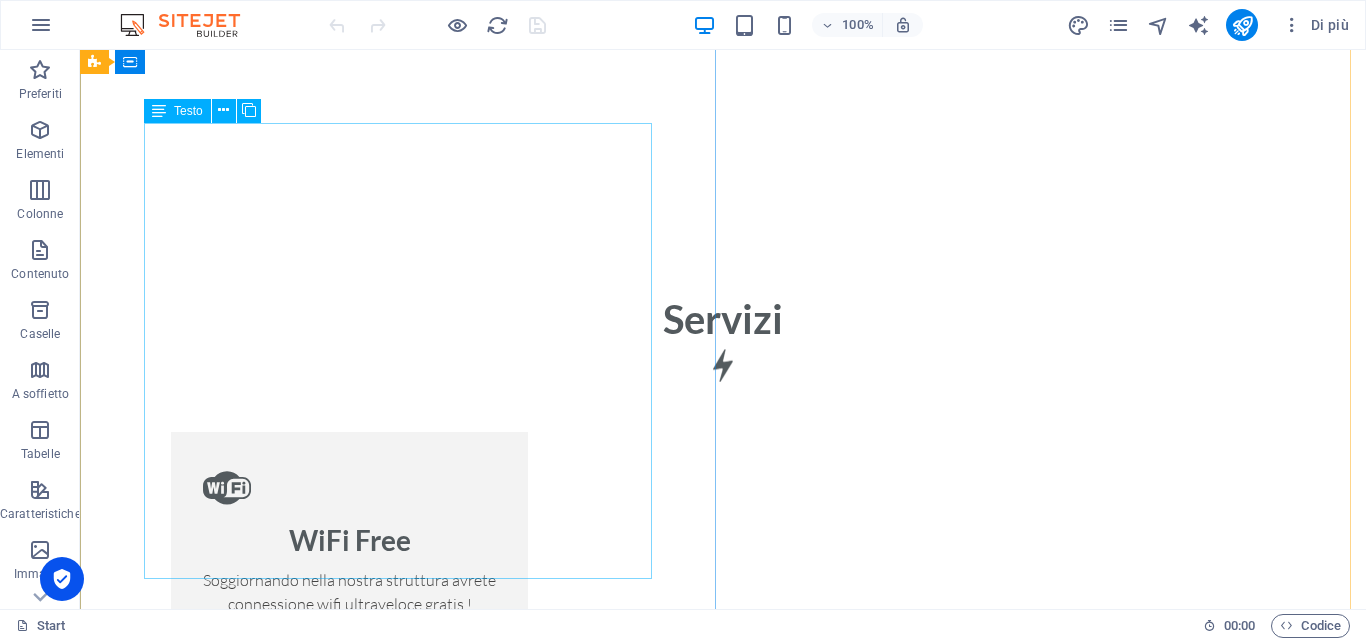 scroll, scrollTop: 2100, scrollLeft: 0, axis: vertical 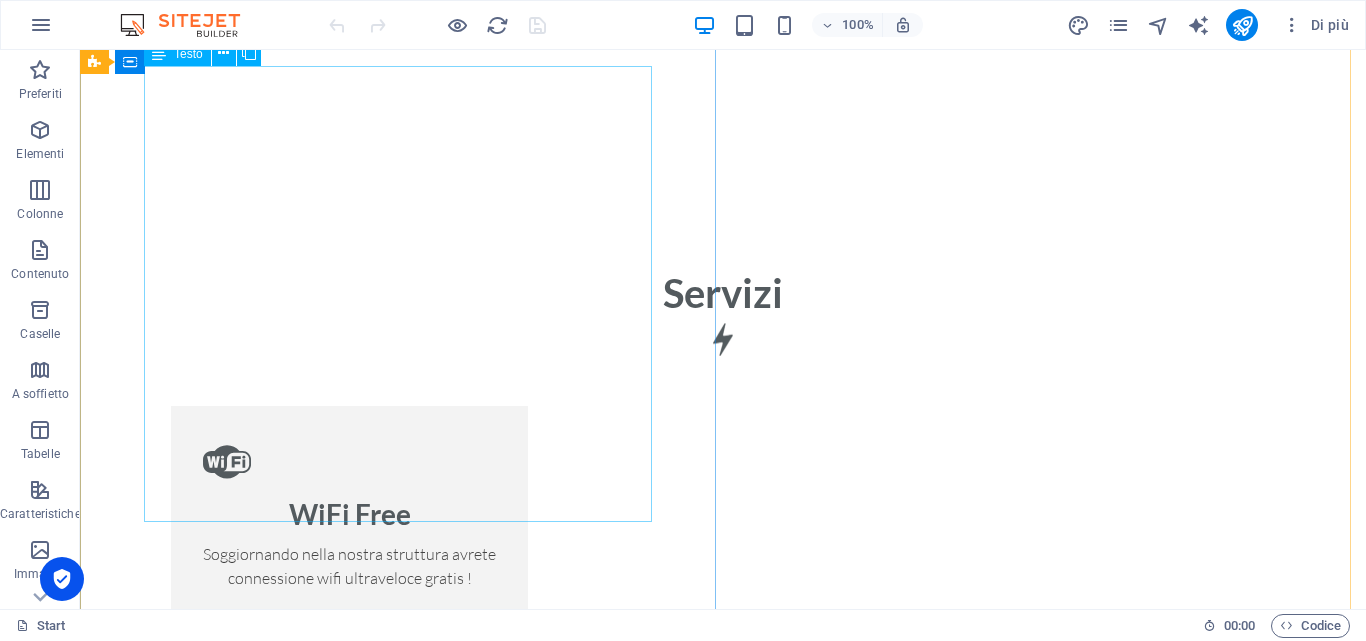 click on "Benvenuti al  B&B Maria Nives , il vostro rifugio di comfort e relax a pochi passi dal mare. Situato nel cuore di  Schiavonea di Corigliano-Rossano , a soli 60 metri dalla spiaggia e a breve distanza dalla vivace  Piazzetta Portofino , il nostro B&B è la scelta ideale per chi desidera vivere una vacanza tra il relax del mare e il piacere della buona cucina e della movida serale. La struttura,  appena realizzata , offre ambienti moderni e curati in ogni dettaglio: camere nuove e luminose, bagni eleganti, cucine attrezzate e spazi pensati per garantire il massimo del comfort durante tutto l’anno. Che siate in cerca di un soggiorno estivo a pochi passi dal mare cristallino della  Costa Ionica Calabrese  – insignita della  Bandiera Blu 2025  – o di un’accogliente base per esplorare le bellezze storiche e culturali di Corigliano-Rossano,  B&B Maria Nives è la soluzione perfetta per ogni esigenza . 📞  Contattaci oggi stesso" at bounding box center (723, 3076) 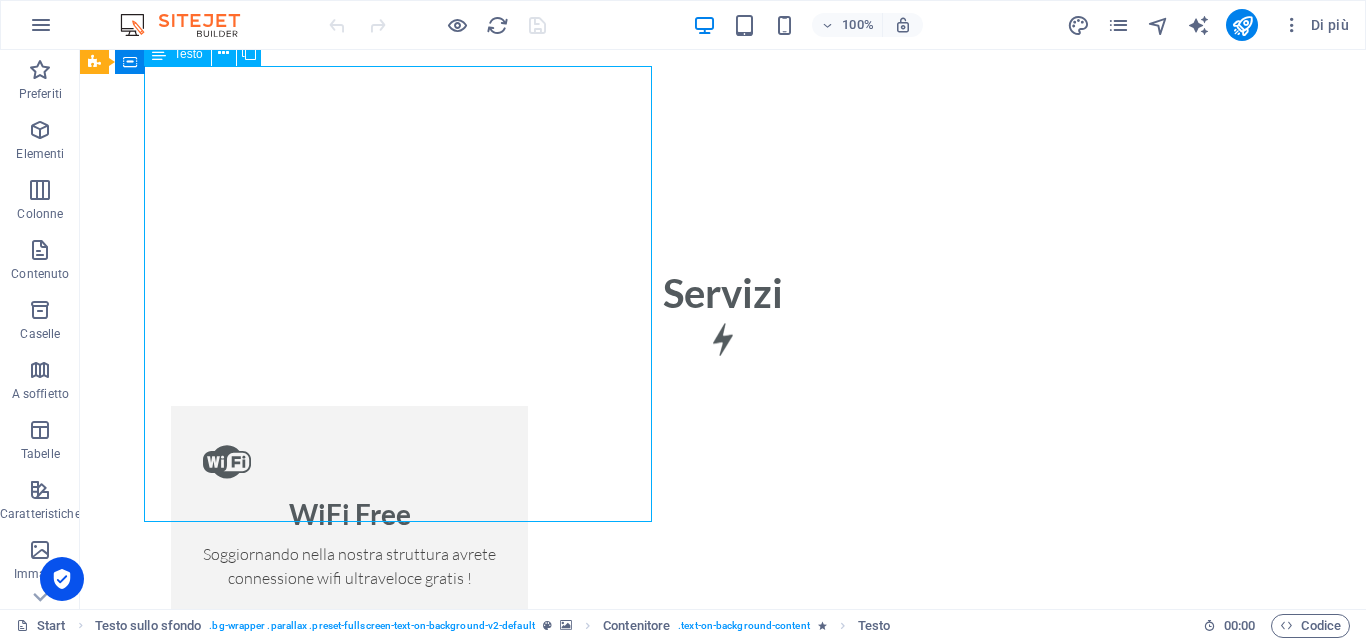 click on "Benvenuti al  B&B Maria Nives , il vostro rifugio di comfort e relax a pochi passi dal mare. Situato nel cuore di  Schiavonea di Corigliano-Rossano , a soli 60 metri dalla spiaggia e a breve distanza dalla vivace  Piazzetta Portofino , il nostro B&B è la scelta ideale per chi desidera vivere una vacanza tra il relax del mare e il piacere della buona cucina e della movida serale. La struttura,  appena realizzata , offre ambienti moderni e curati in ogni dettaglio: camere nuove e luminose, bagni eleganti, cucine attrezzate e spazi pensati per garantire il massimo del comfort durante tutto l’anno. Che siate in cerca di un soggiorno estivo a pochi passi dal mare cristallino della  Costa Ionica Calabrese  – insignita della  Bandiera Blu 2025  – o di un’accogliente base per esplorare le bellezze storiche e culturali di Corigliano-Rossano,  B&B Maria Nives è la soluzione perfetta per ogni esigenza . 📞  Contattaci oggi stesso" at bounding box center (723, 3076) 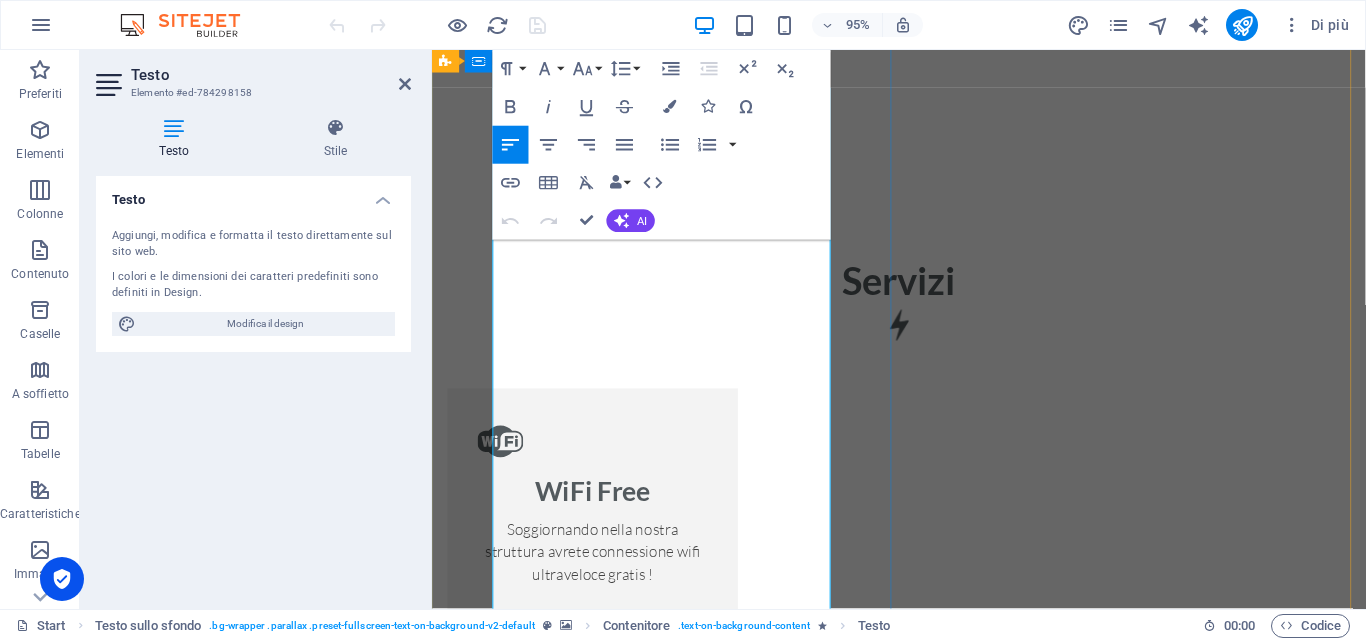 click on "La struttura,  appena realizzata , offre ambienti moderni e curati in ogni dettaglio: camere nuove e luminose, bagni eleganti, cucine attrezzate e spazi pensati per garantire il massimo del comfort durante tutto l’anno." at bounding box center [923, 3124] 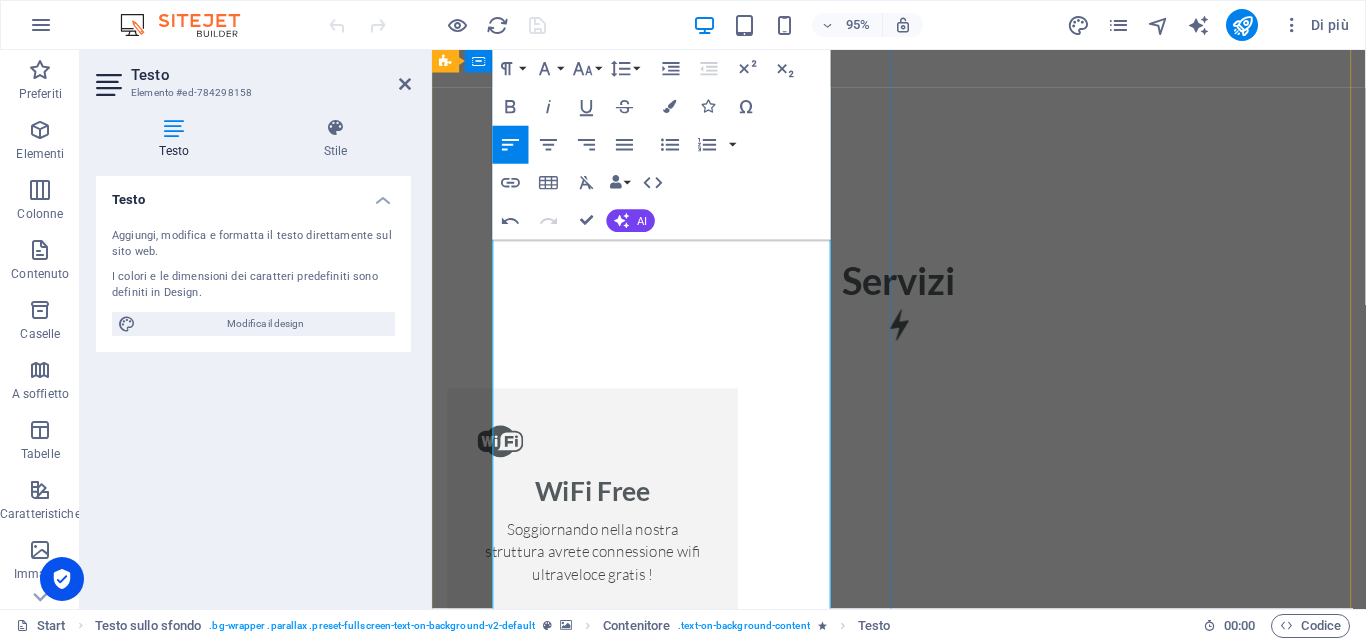 click on "La struttura,  appena realizzata , offre ambienti moderni e curati in ogni dettaglio: camere nuove, bagni eleganti, cucine attrezzate e spazi pensati per garantire il massimo del comfort durante tutto l’anno." at bounding box center (923, 3234) 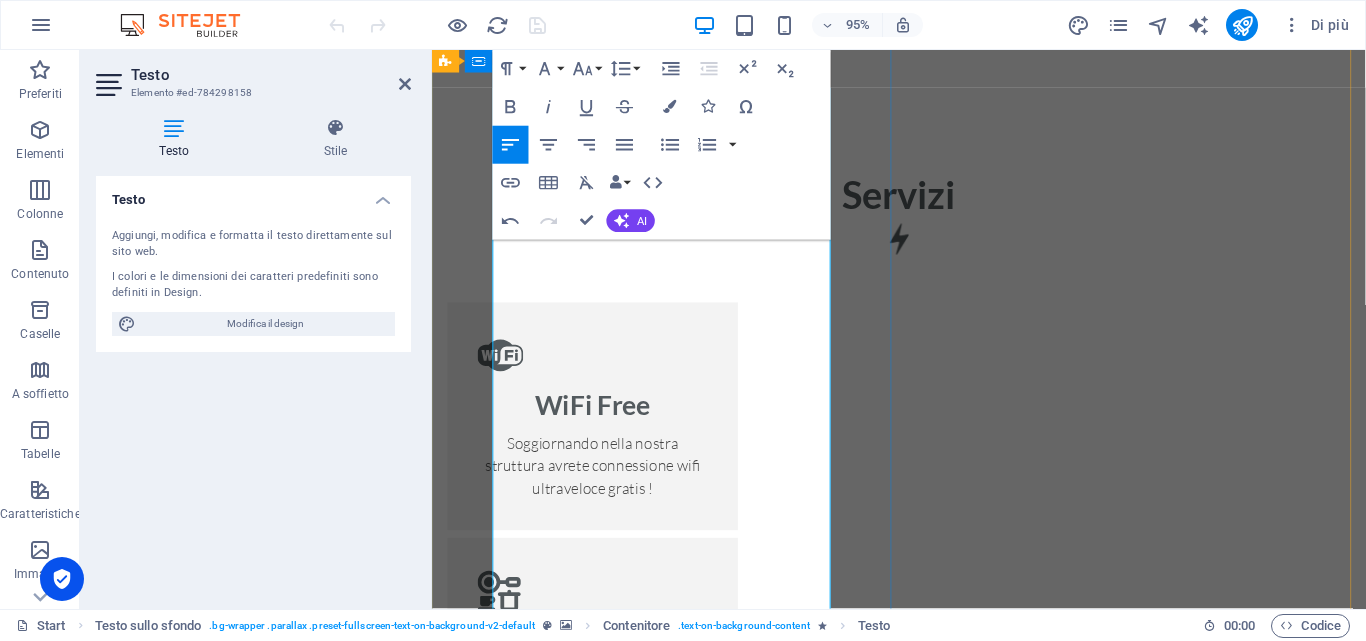 scroll, scrollTop: 2200, scrollLeft: 0, axis: vertical 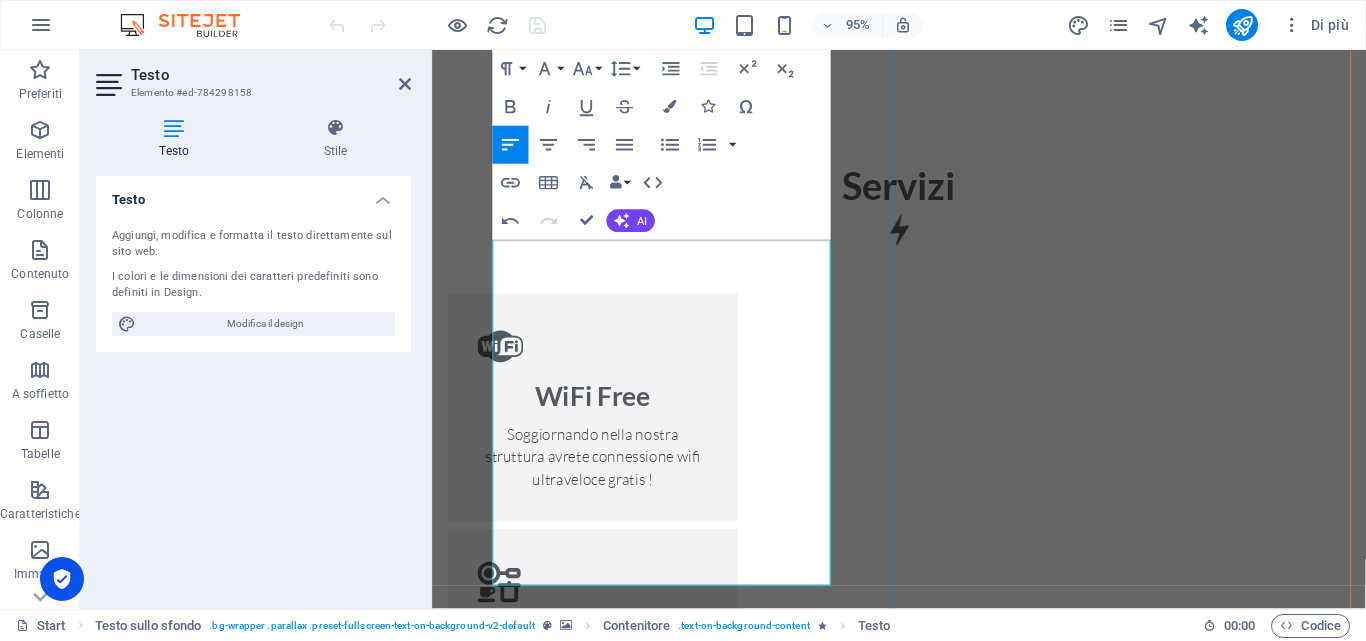drag, startPoint x: 723, startPoint y: 503, endPoint x: 836, endPoint y: 504, distance: 113.004425 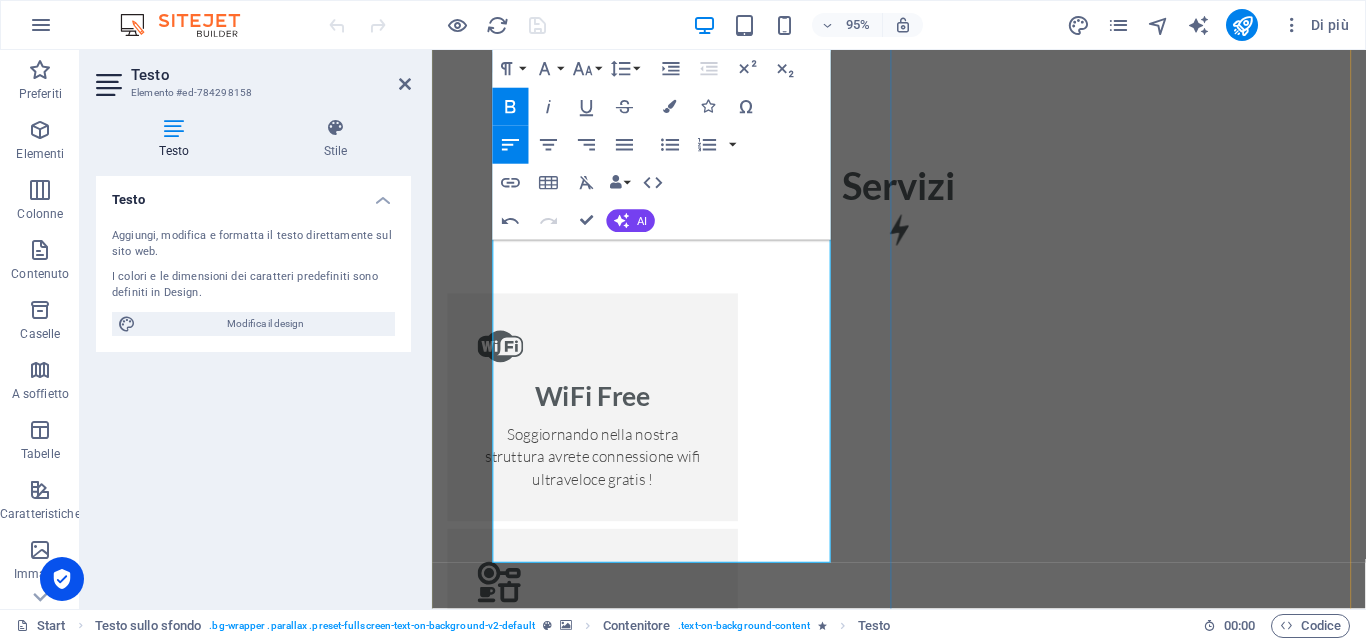 click on "Contattaci  per ricevere informazioni o prenotare la tua camera: il tuo soggiorno inizia da qui." at bounding box center (923, 3266) 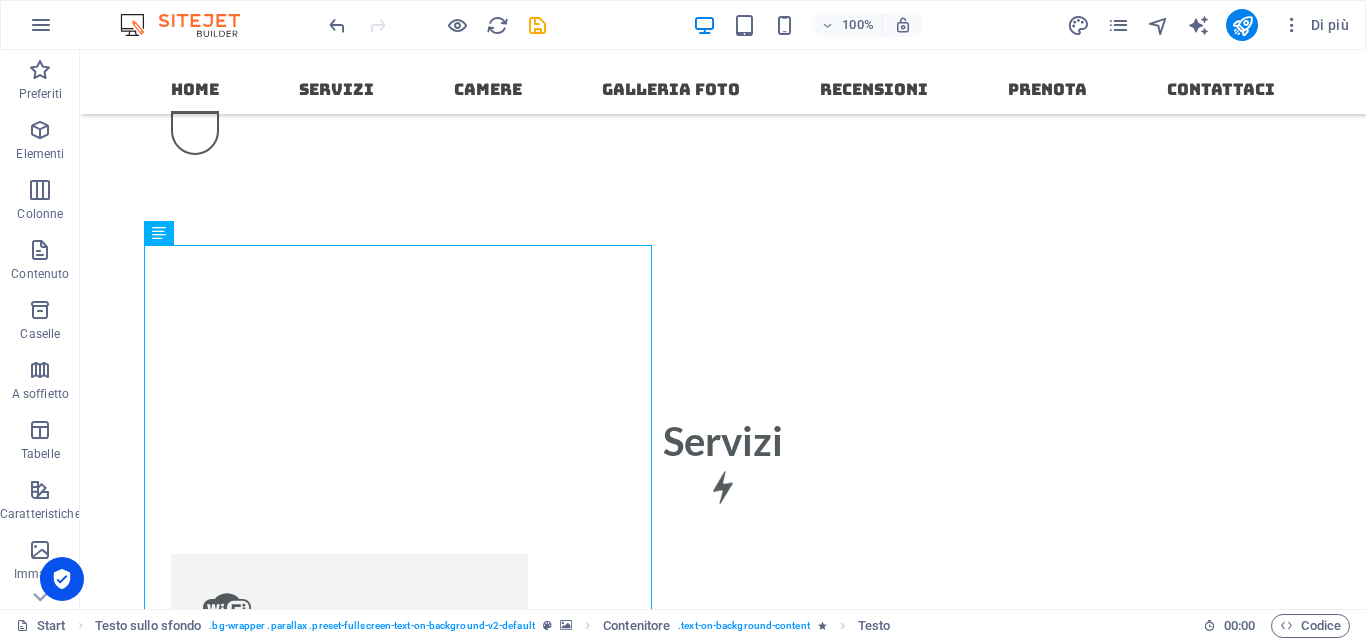 scroll, scrollTop: 1852, scrollLeft: 0, axis: vertical 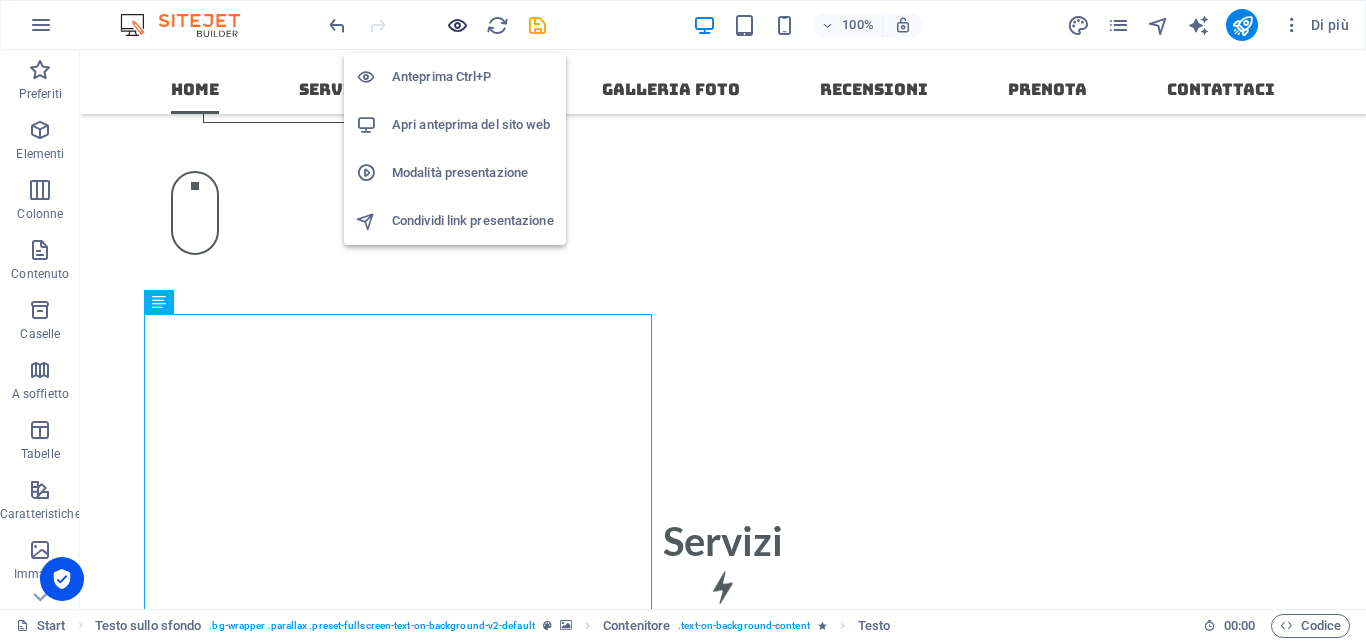 click at bounding box center (457, 25) 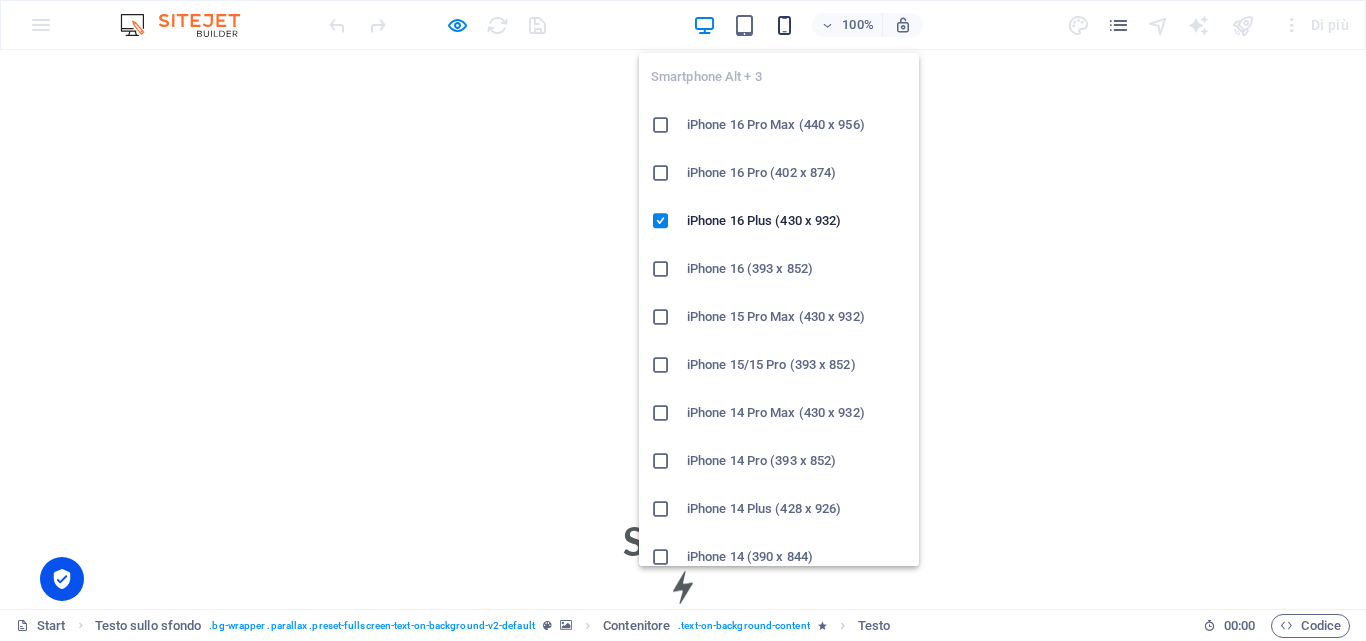 click at bounding box center (784, 25) 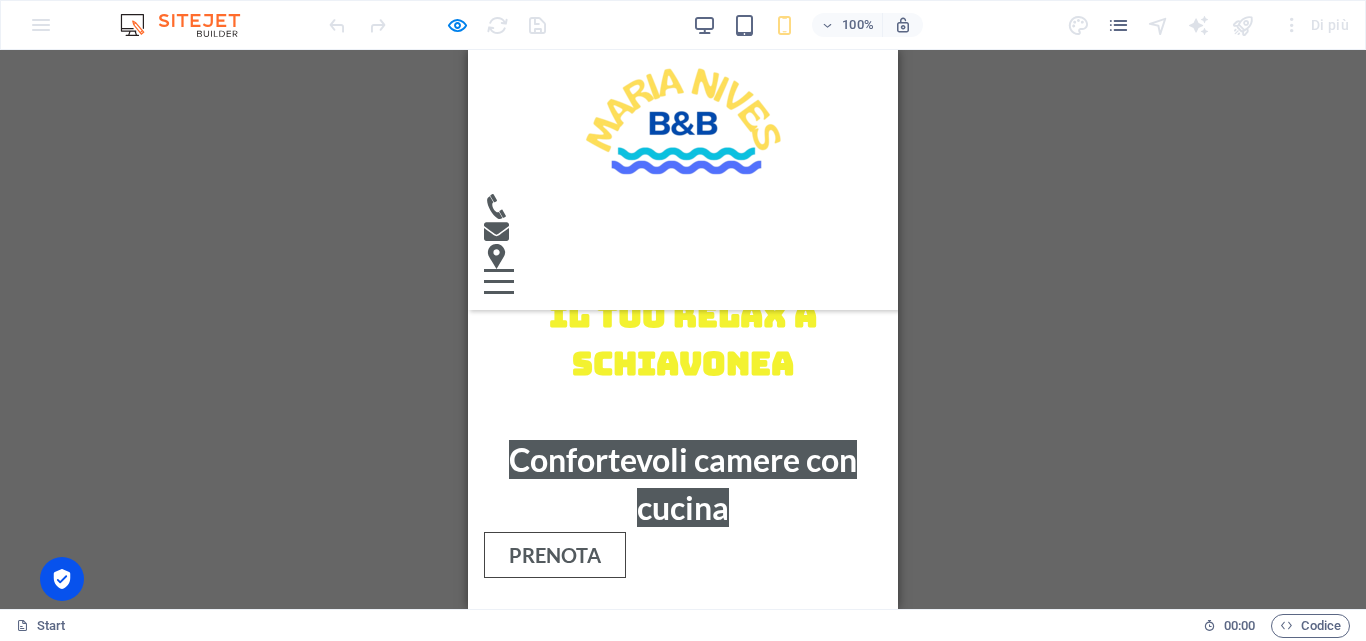 scroll, scrollTop: 0, scrollLeft: 0, axis: both 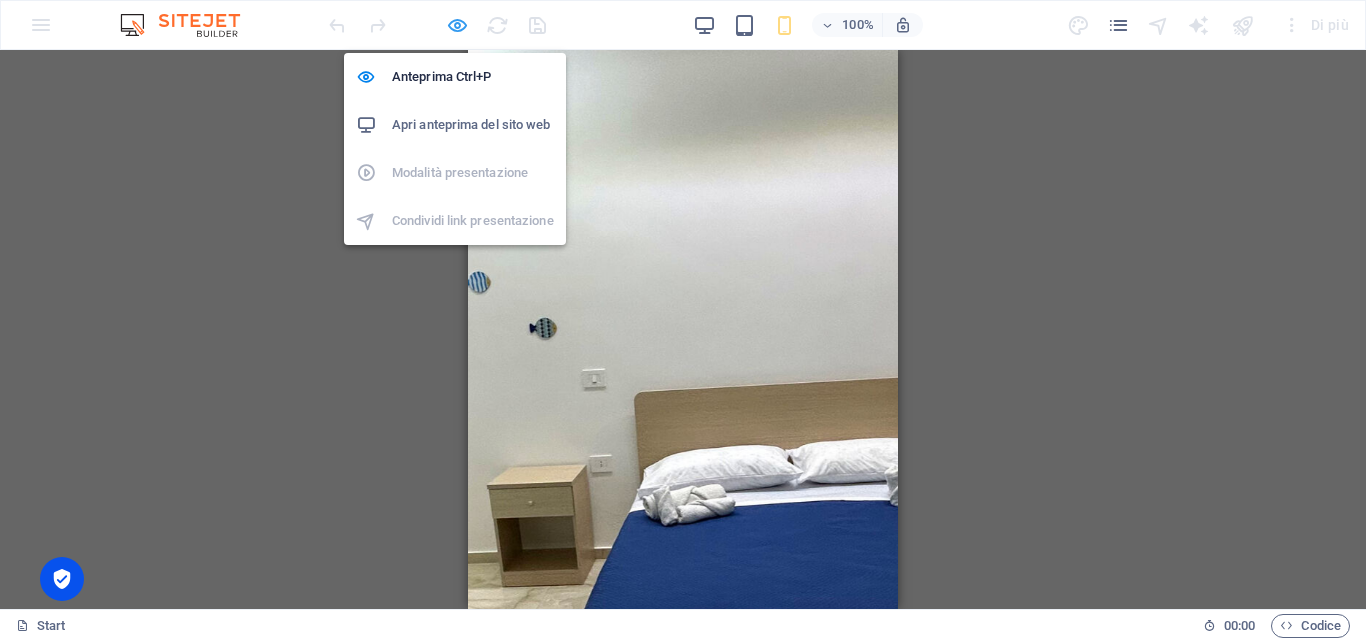 click at bounding box center (457, 25) 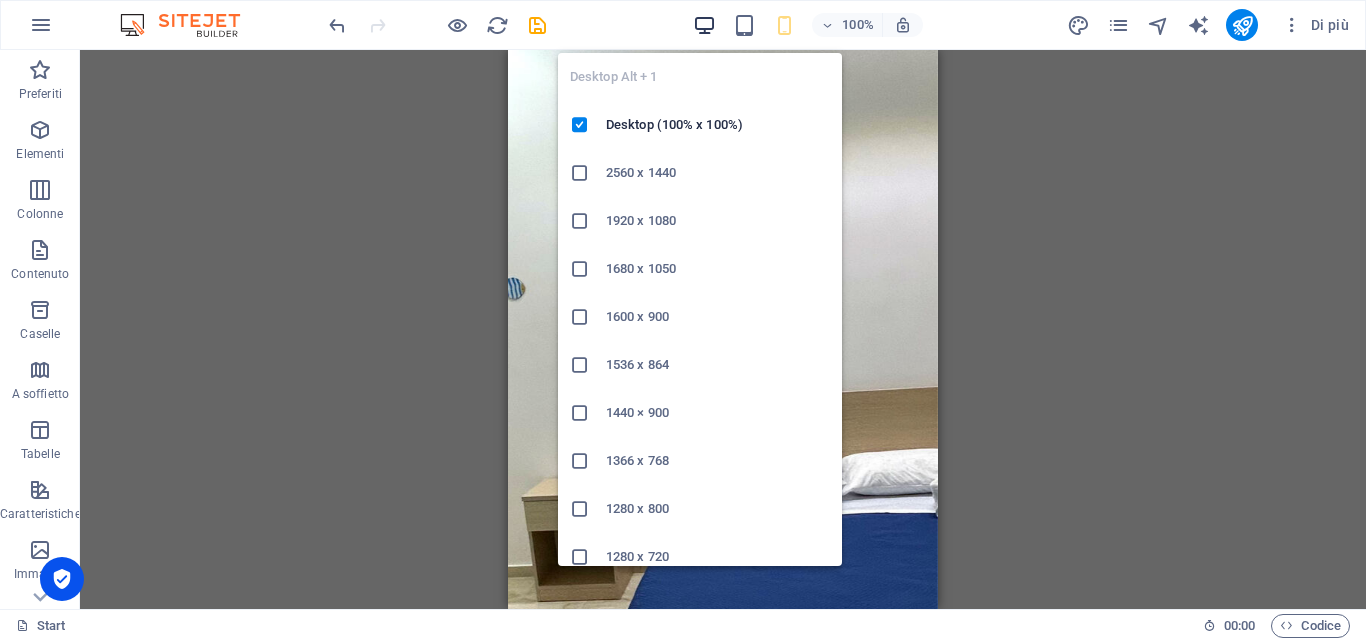 click at bounding box center [704, 25] 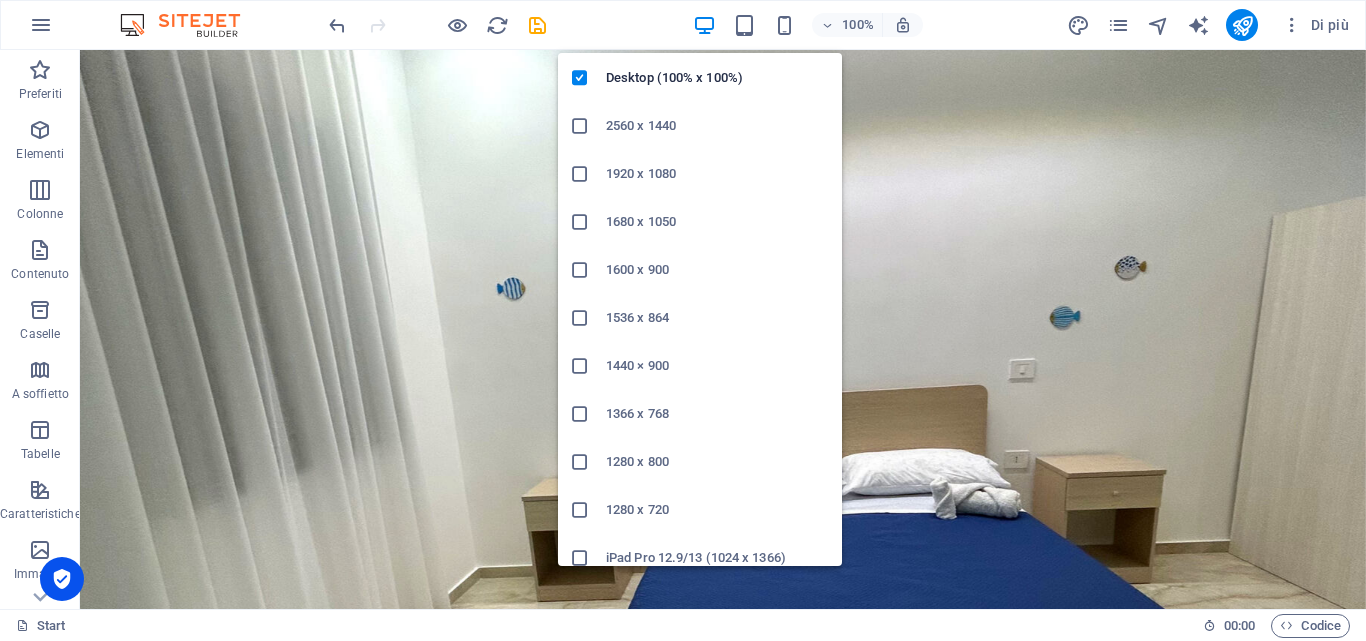 scroll, scrollTop: 111, scrollLeft: 0, axis: vertical 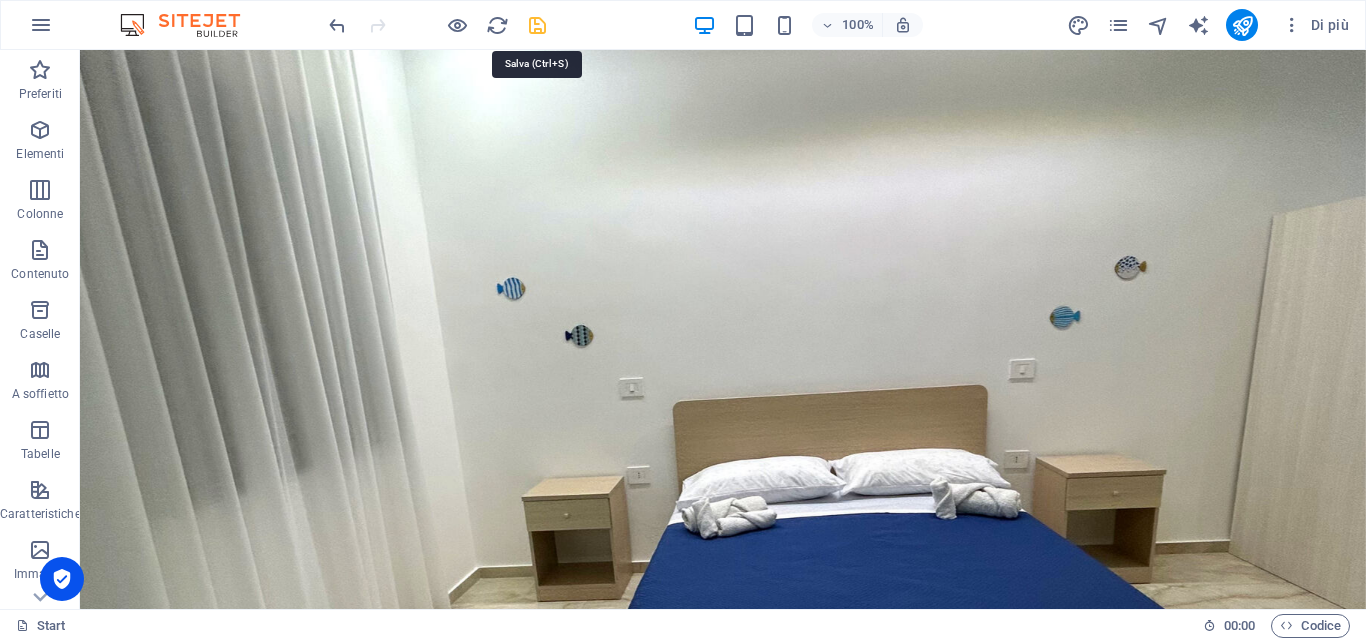 click at bounding box center [537, 25] 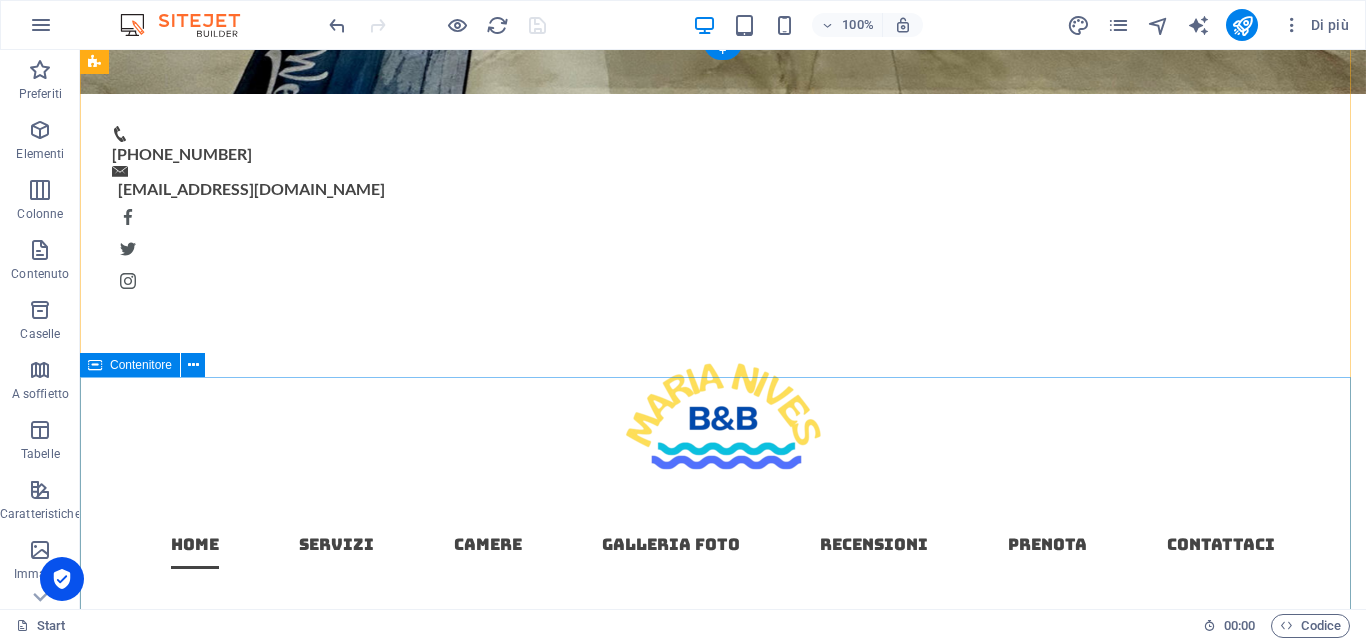 scroll, scrollTop: 0, scrollLeft: 0, axis: both 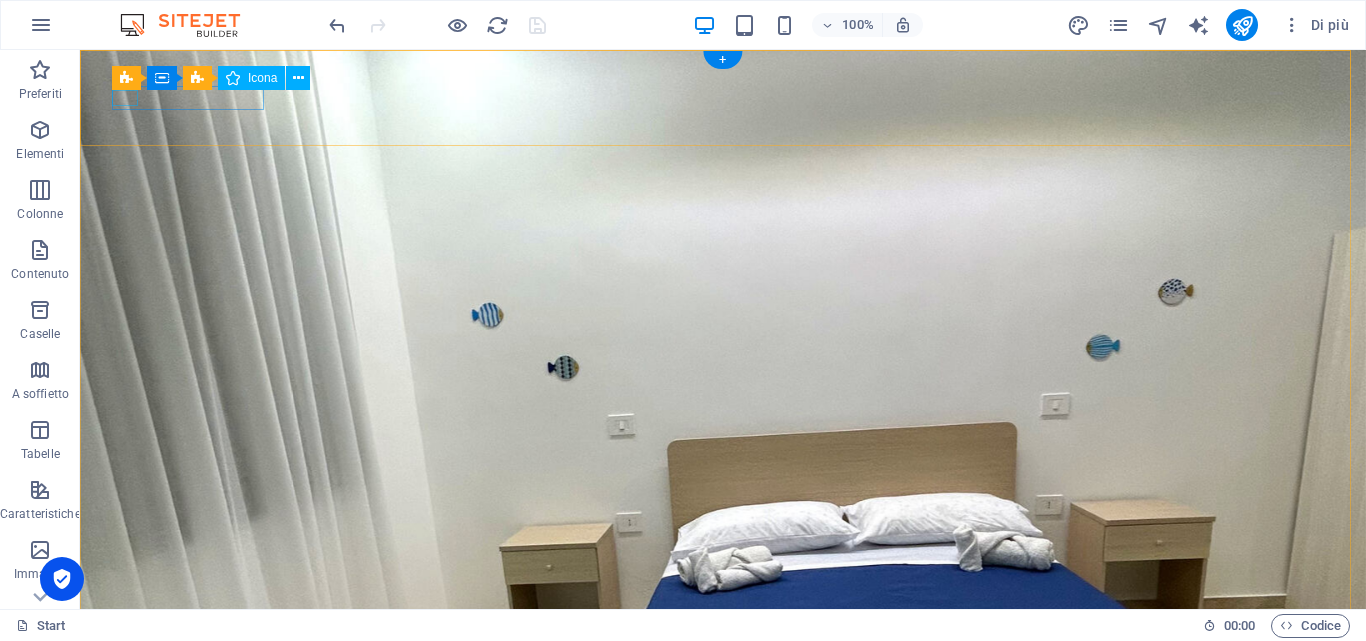 click at bounding box center (715, 1090) 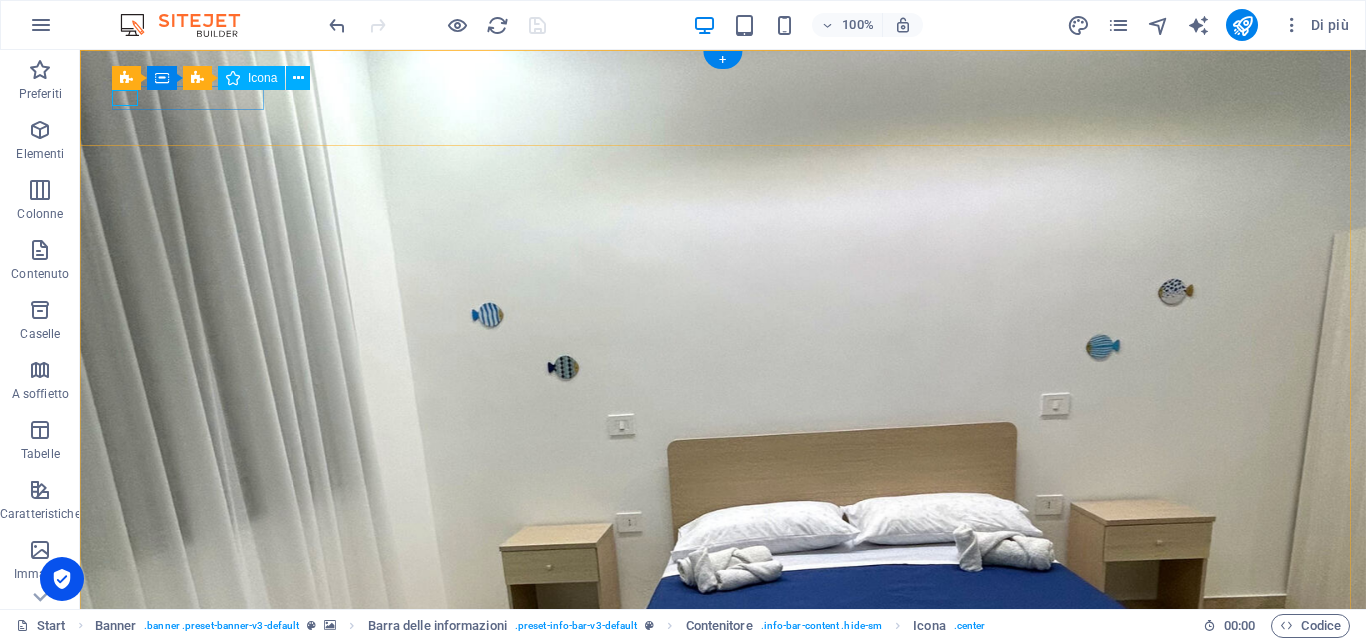 click at bounding box center (715, 1090) 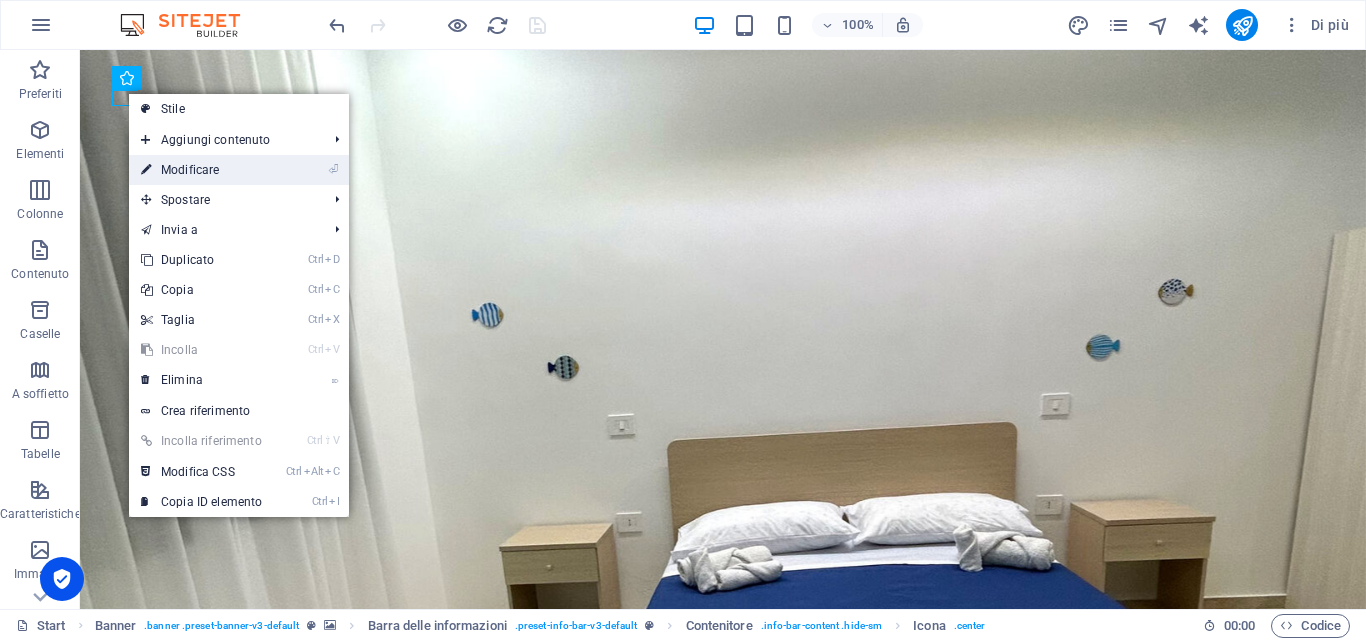 click on "⏎  Modificare" at bounding box center [201, 170] 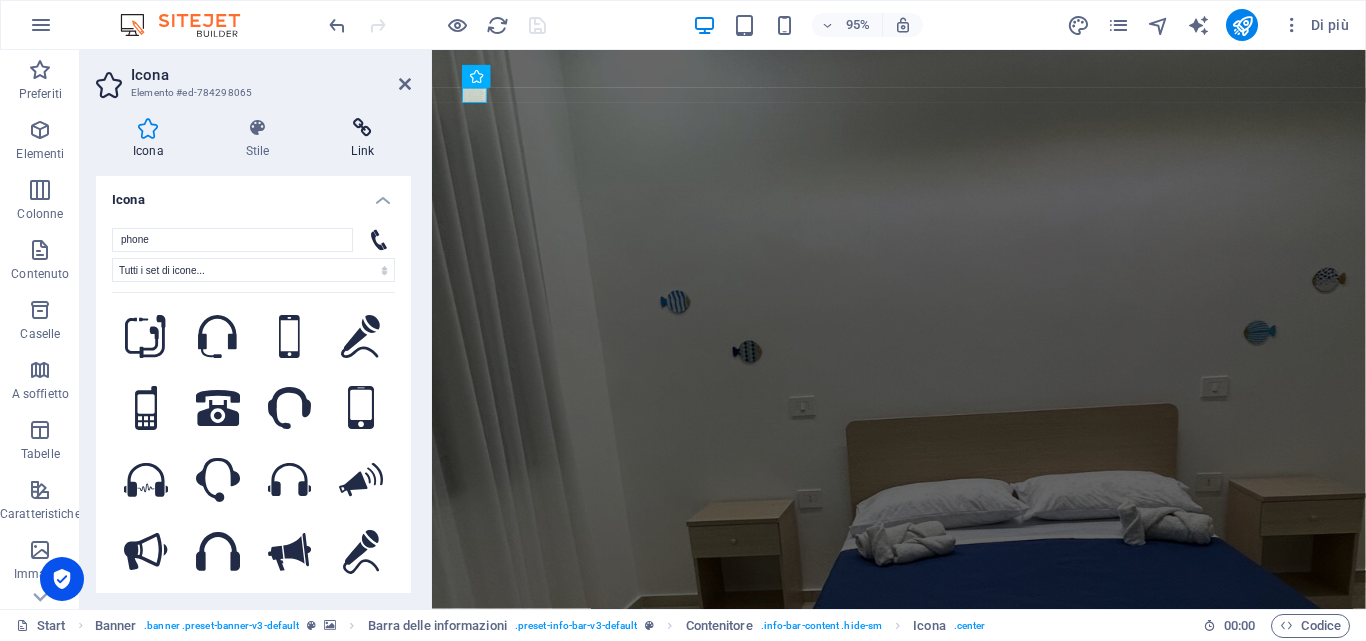 click at bounding box center (362, 128) 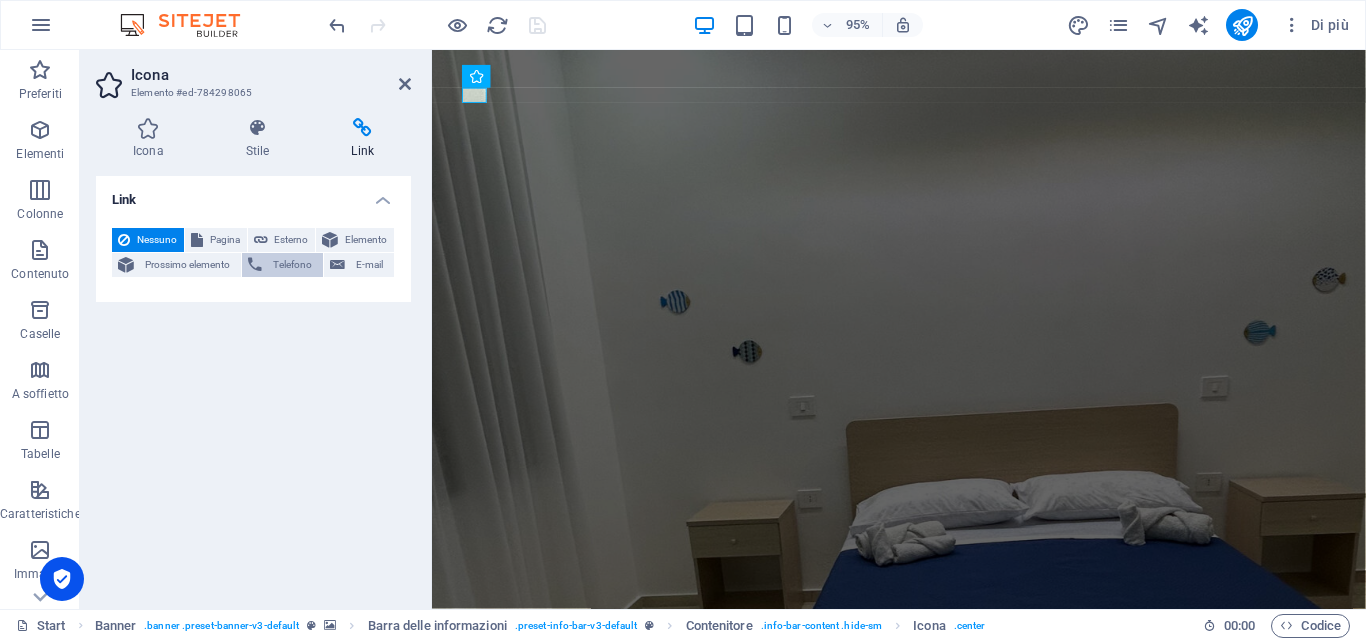 click on "Telefono" at bounding box center [292, 265] 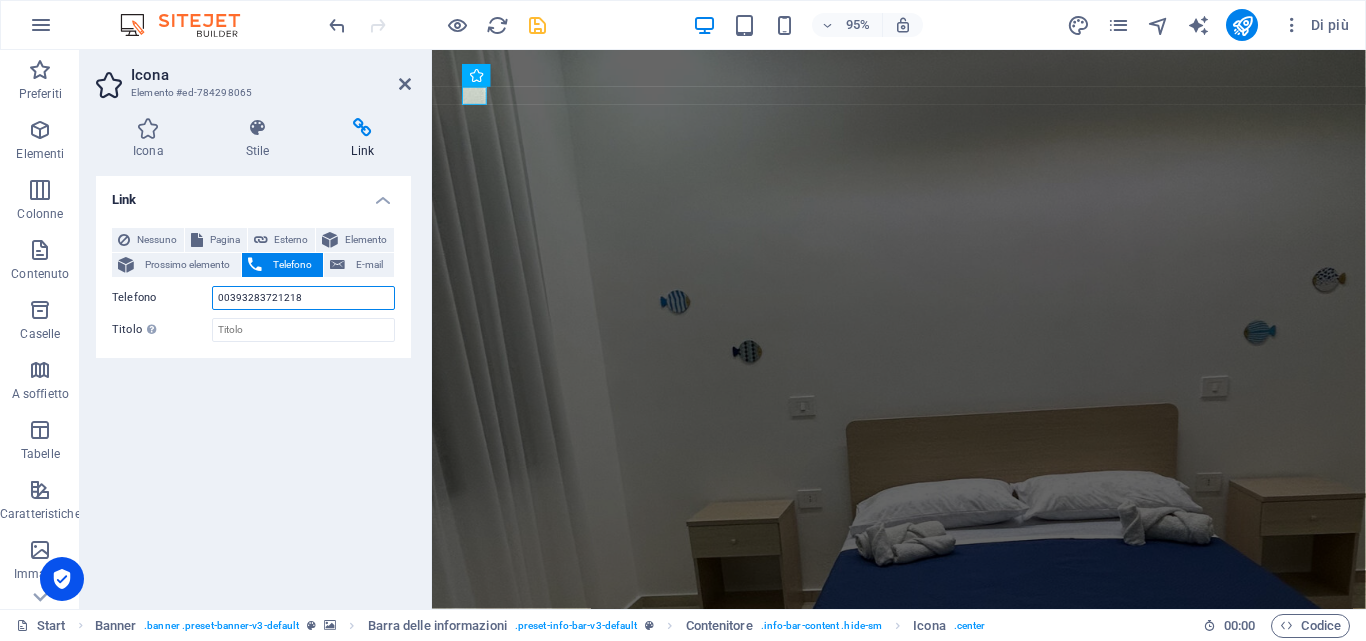 type on "00393283721218" 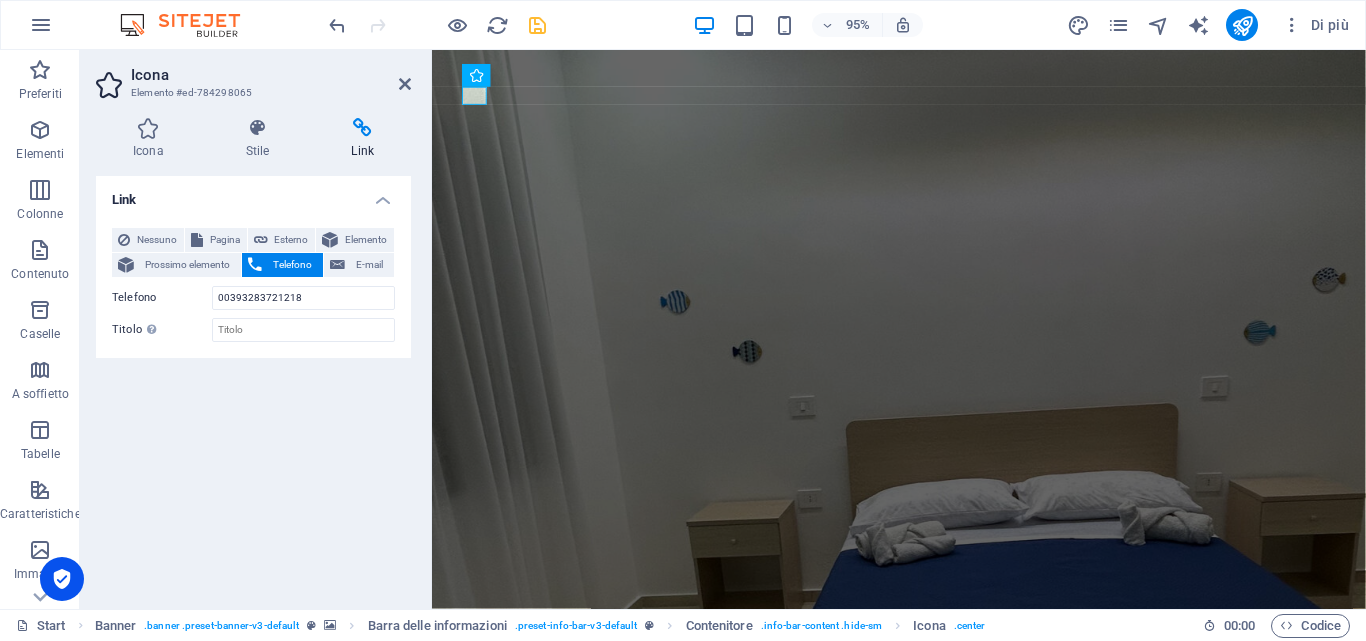 click on "Link Nessuno Pagina Esterno Elemento Prossimo elemento Telefono E-mail Pagina Start Subpage Legal Notice Privacy Elemento
URL Telefono 00393283721218 E-mail Destinazione link Nuova scheda Stessa scheda Sovrapposizione Titolo Descrizione aggiuntiva del link, non dovrebbe essere la stessa del testo del link. Il titolo è spesso mostrato come testo di guida quando il mouse si muove sopra l'elemento. Lasciare vuoto in caso di dubbi. Relazione Imposta la  relazione di questo link alla destinazione del link . Per esempio, il valore "nofollow" indica ai motori di ricerca di non seguire il link. Può essere lasciato vuoto. alternate autore bookmark esterno help licenza successivo nofollow noreferrer noopener prec cerca tag" at bounding box center (253, 384) 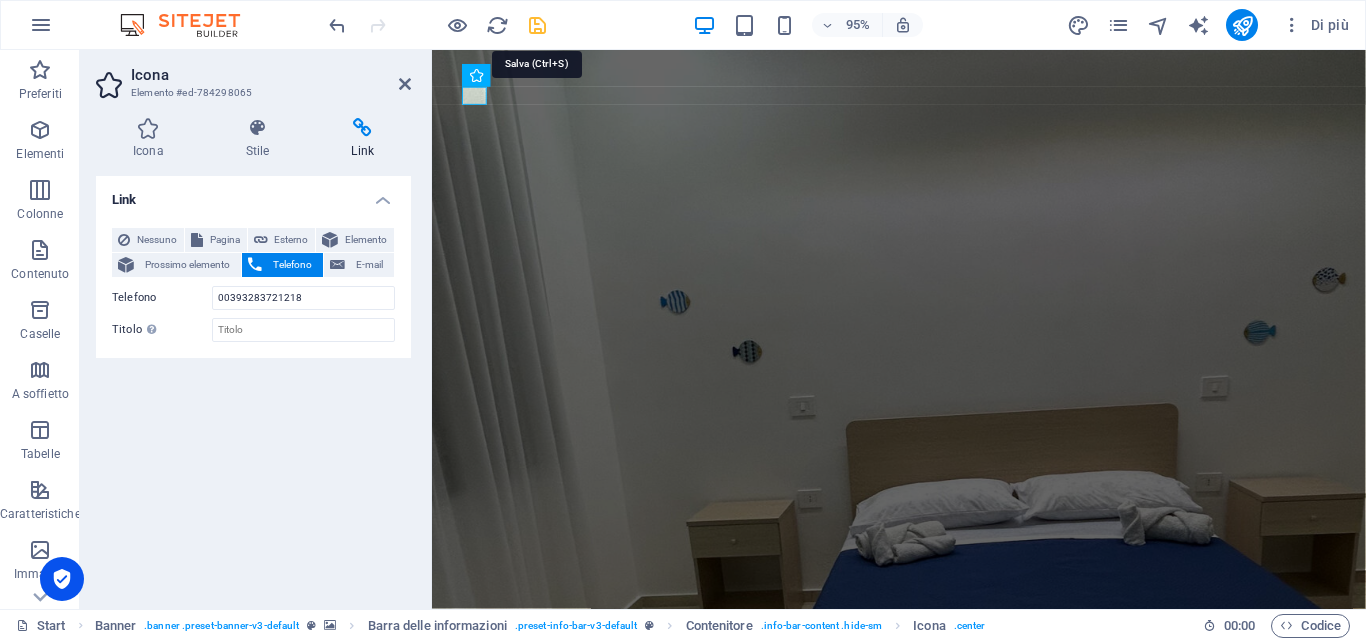 click at bounding box center [537, 25] 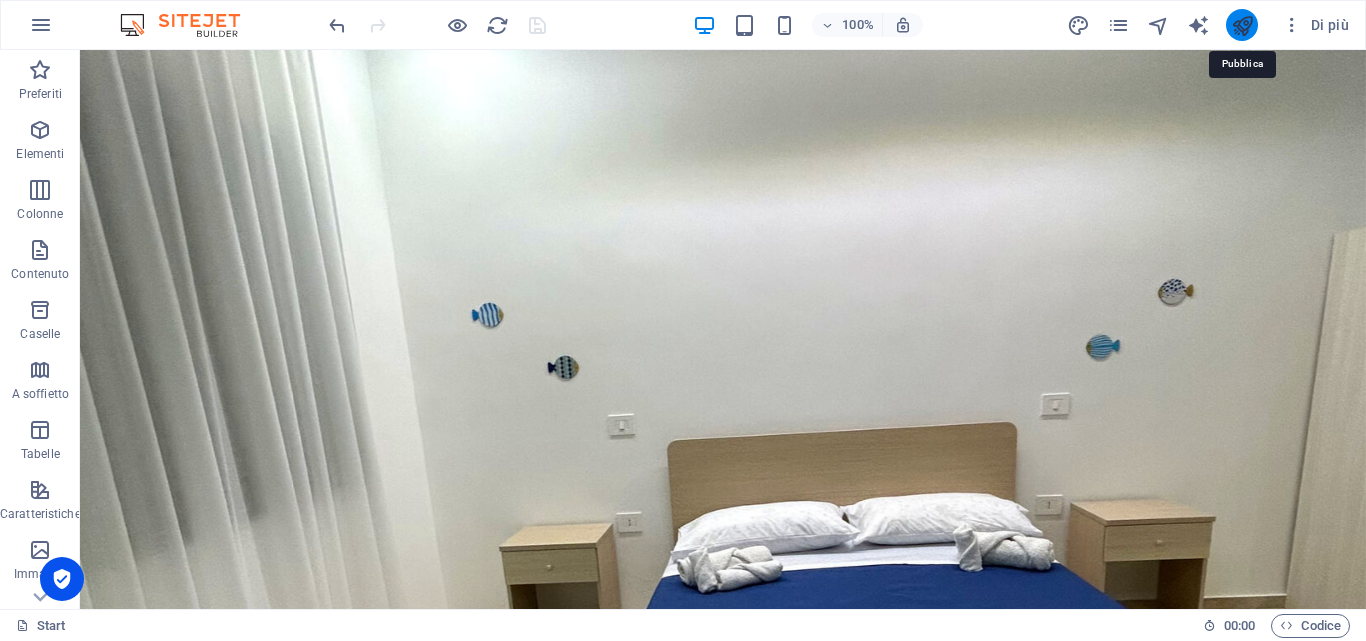 click at bounding box center [1242, 25] 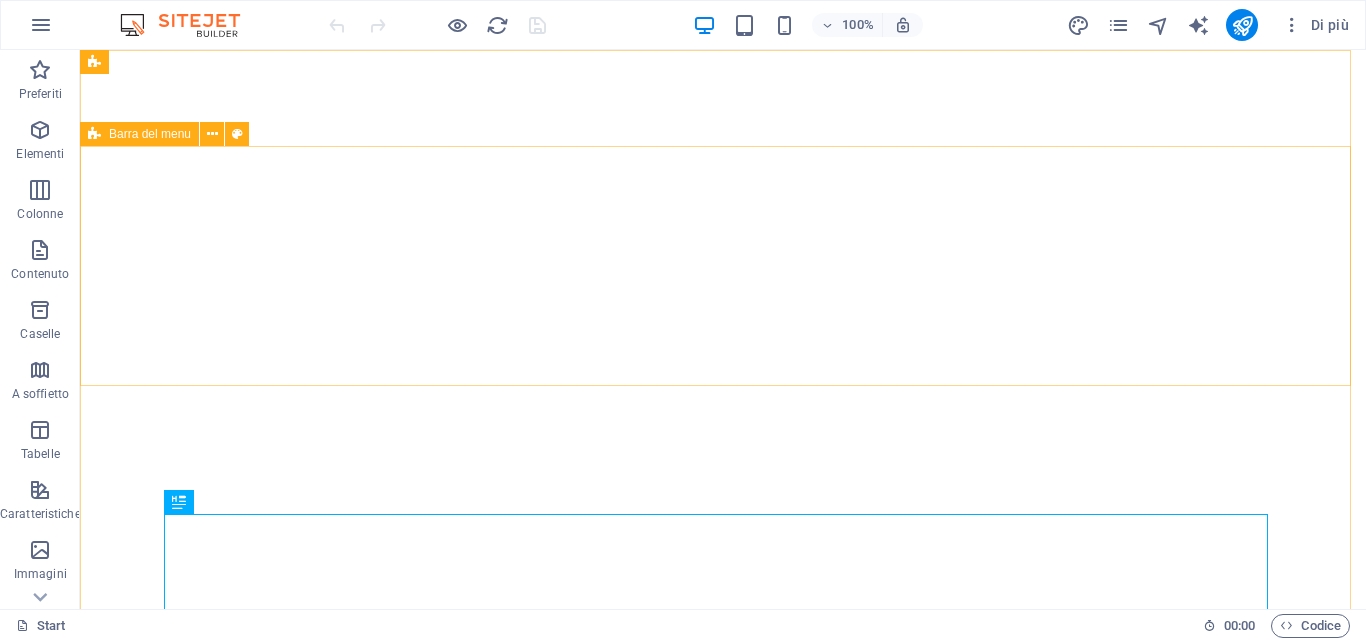 scroll, scrollTop: 0, scrollLeft: 0, axis: both 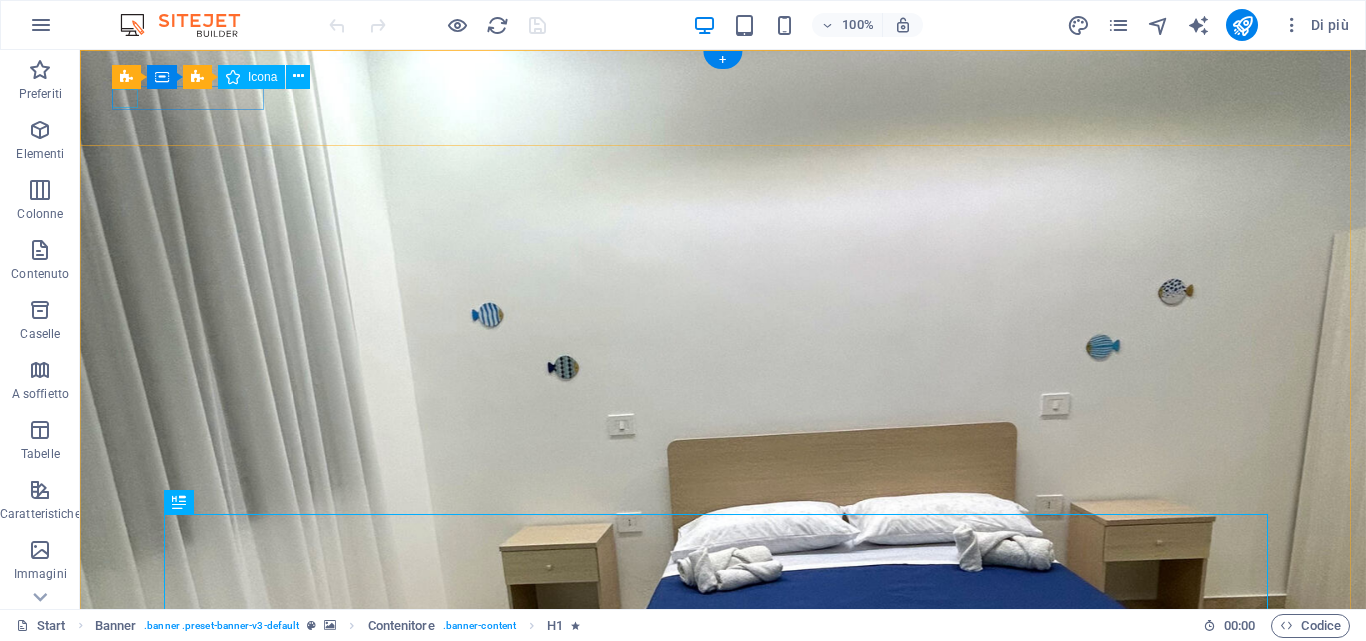 click at bounding box center [715, 1092] 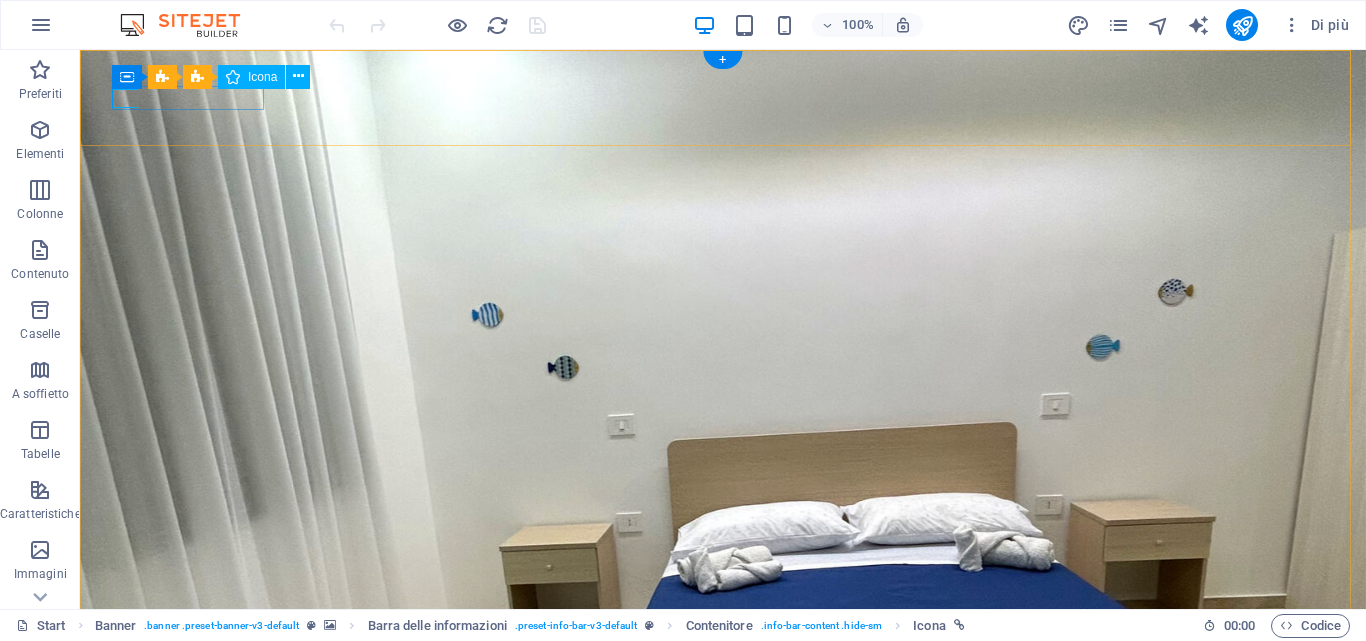 click at bounding box center [715, 1092] 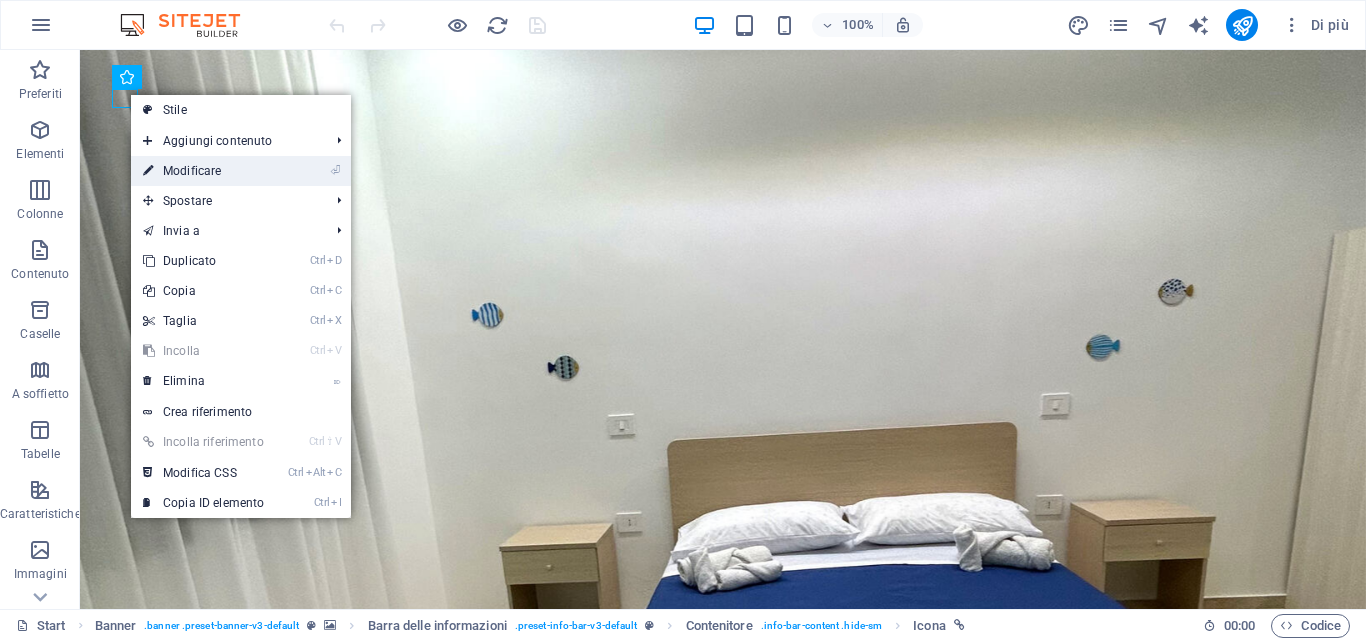 click on "⏎  Modificare" at bounding box center [203, 171] 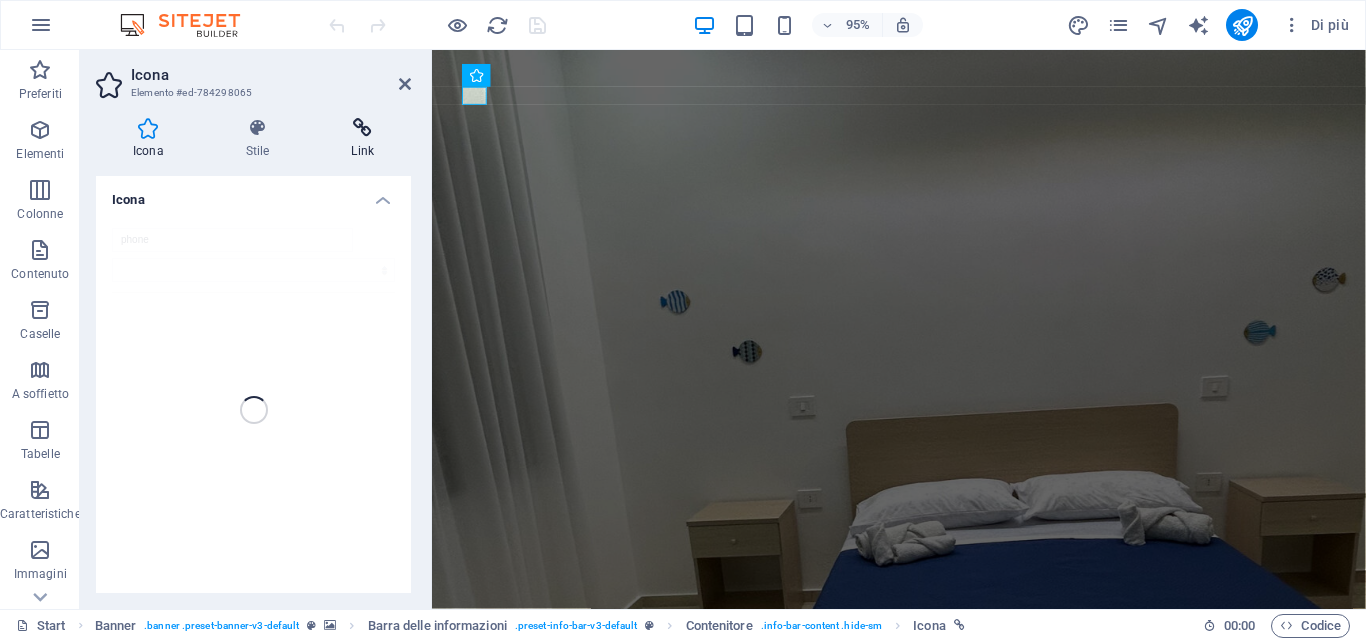 click at bounding box center (362, 128) 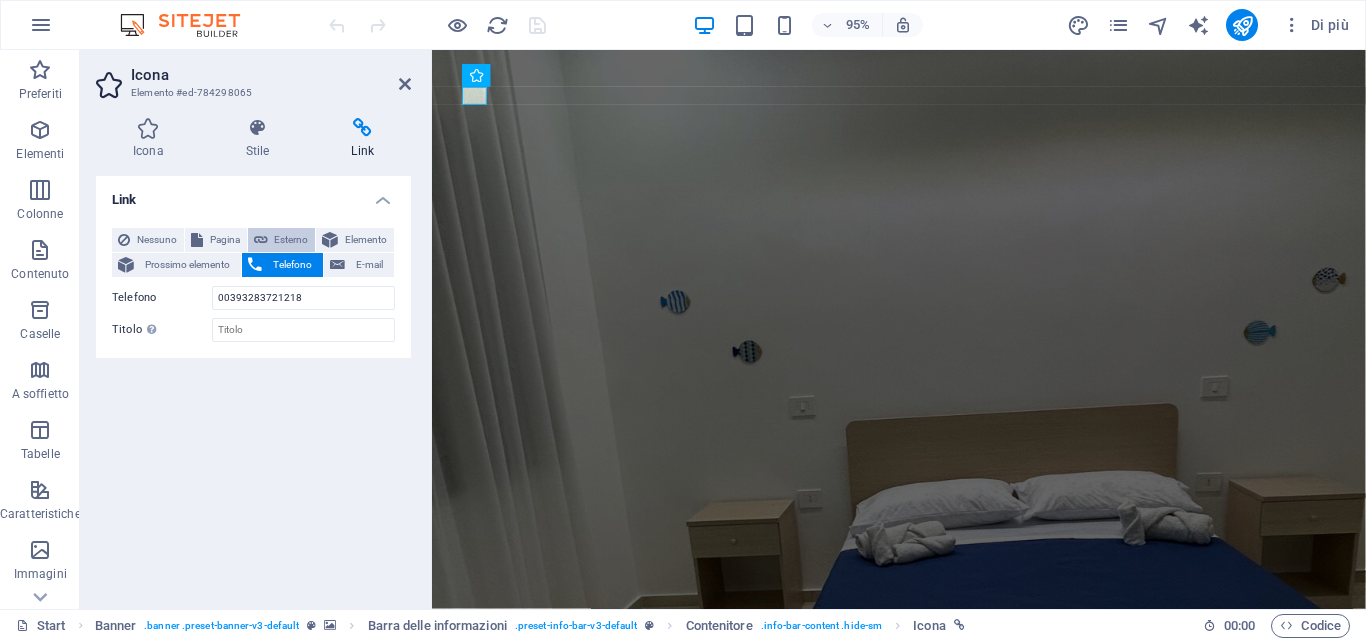 click on "Esterno" at bounding box center [292, 240] 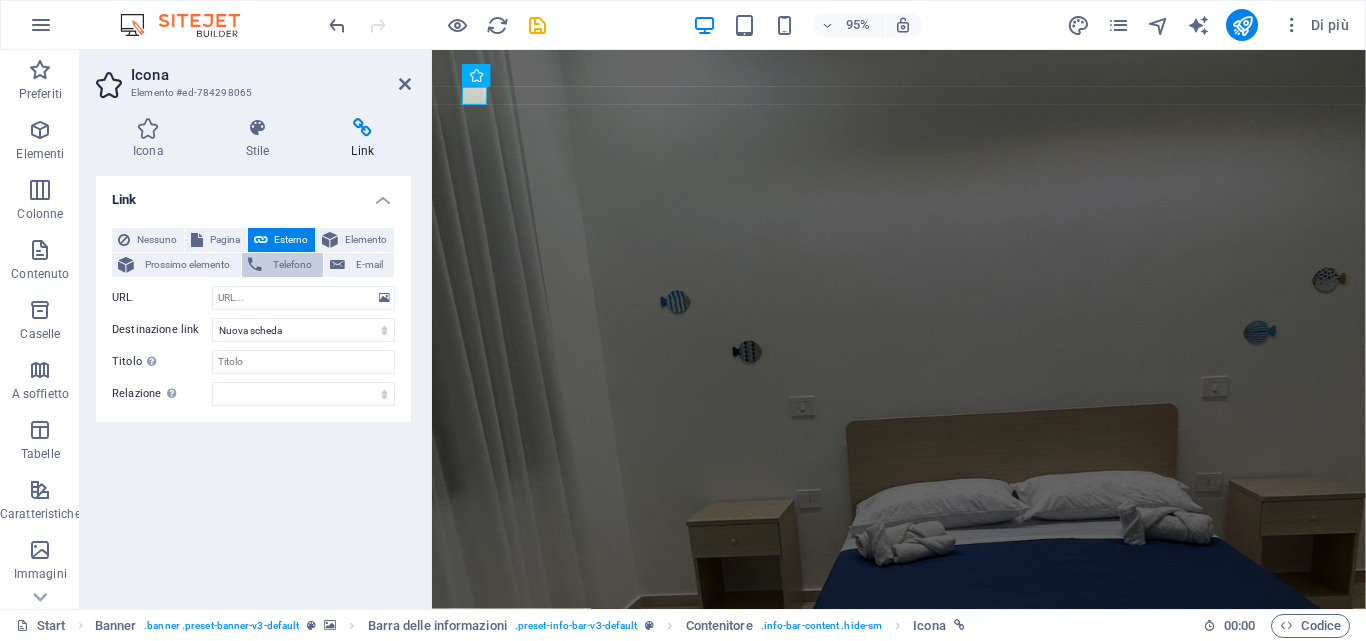 click on "Telefono" at bounding box center (292, 265) 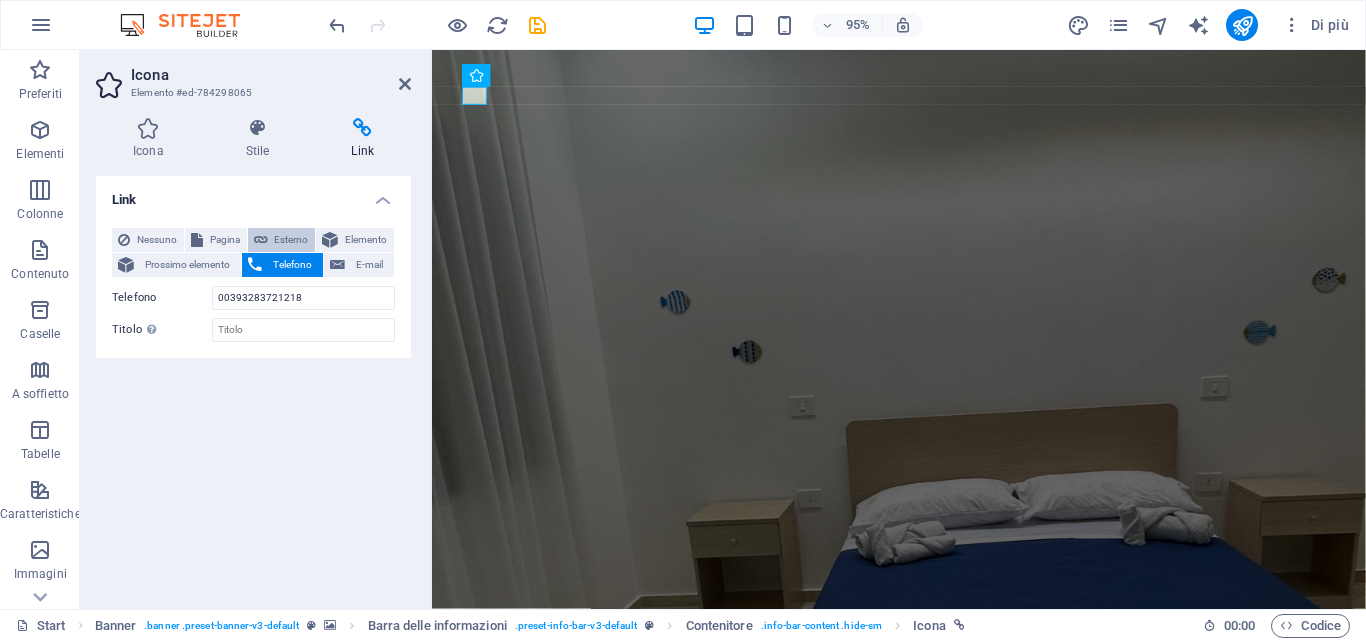 click on "Esterno" at bounding box center (282, 240) 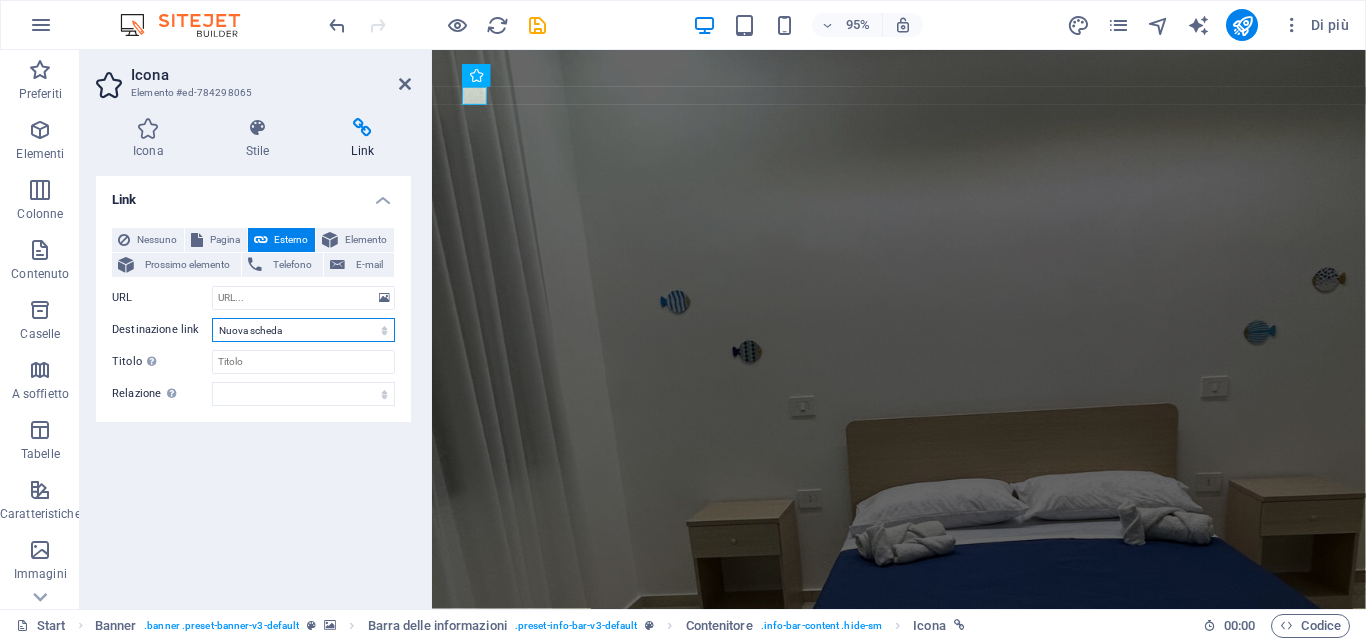 click on "Nuova scheda Stessa scheda Sovrapposizione" at bounding box center (303, 330) 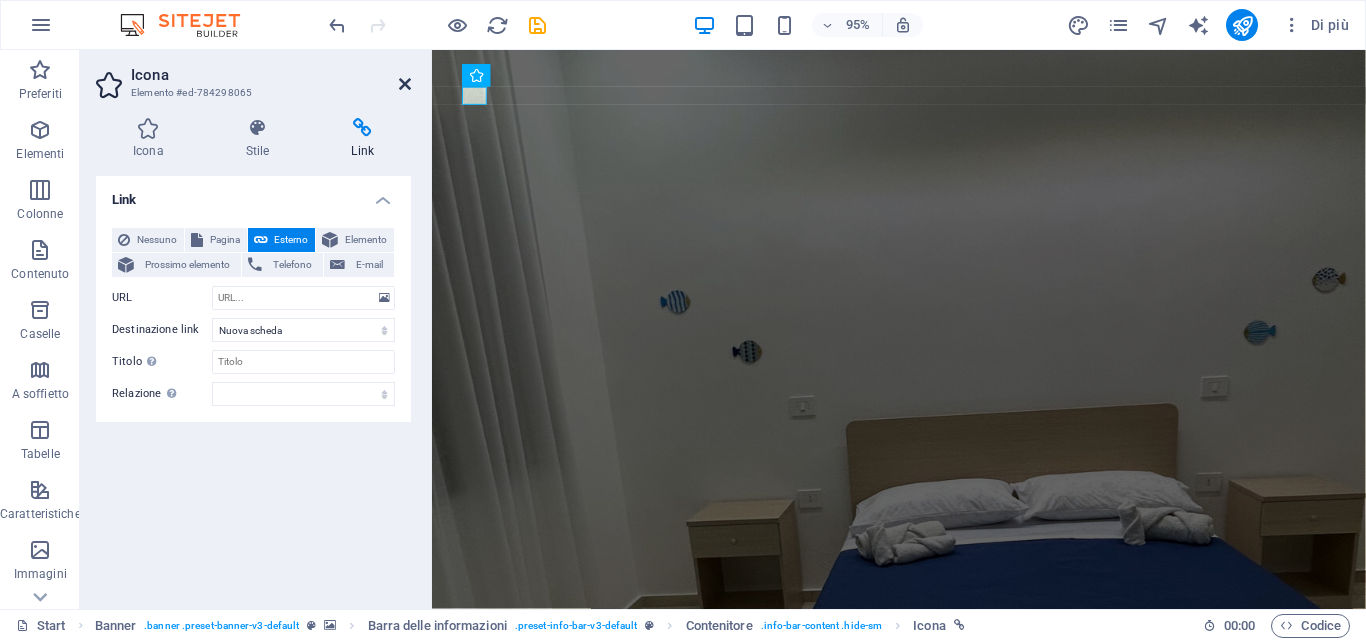 click at bounding box center [405, 84] 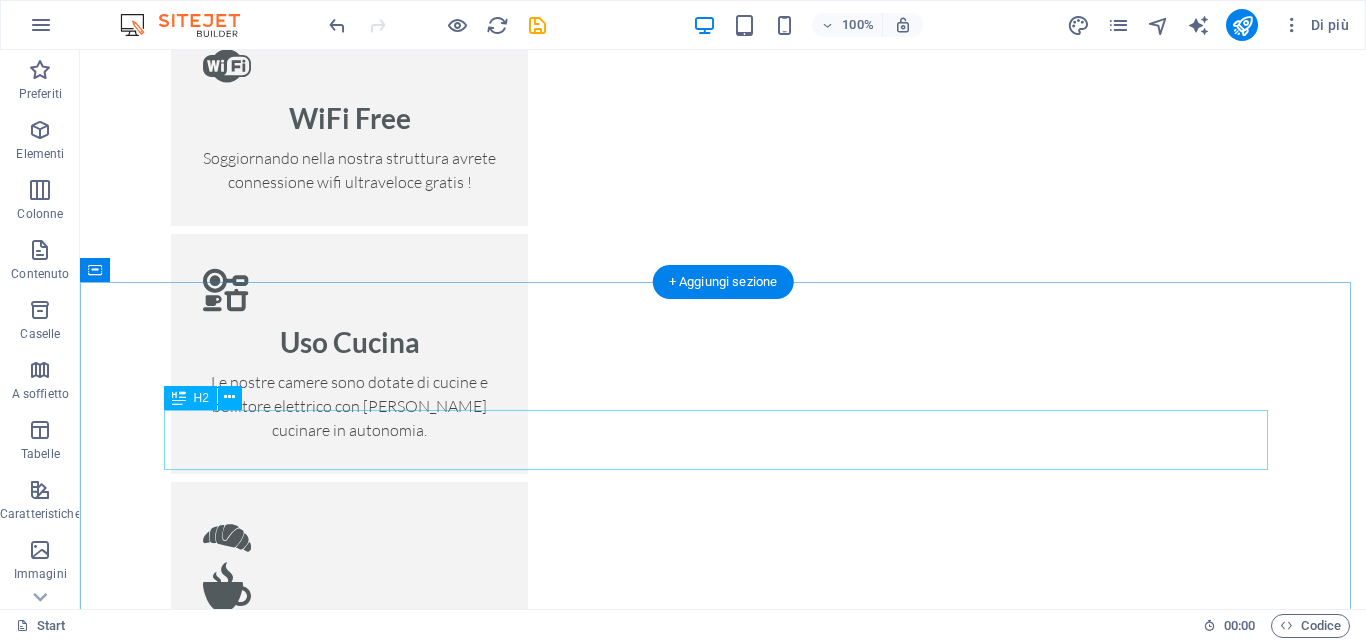 scroll, scrollTop: 2600, scrollLeft: 0, axis: vertical 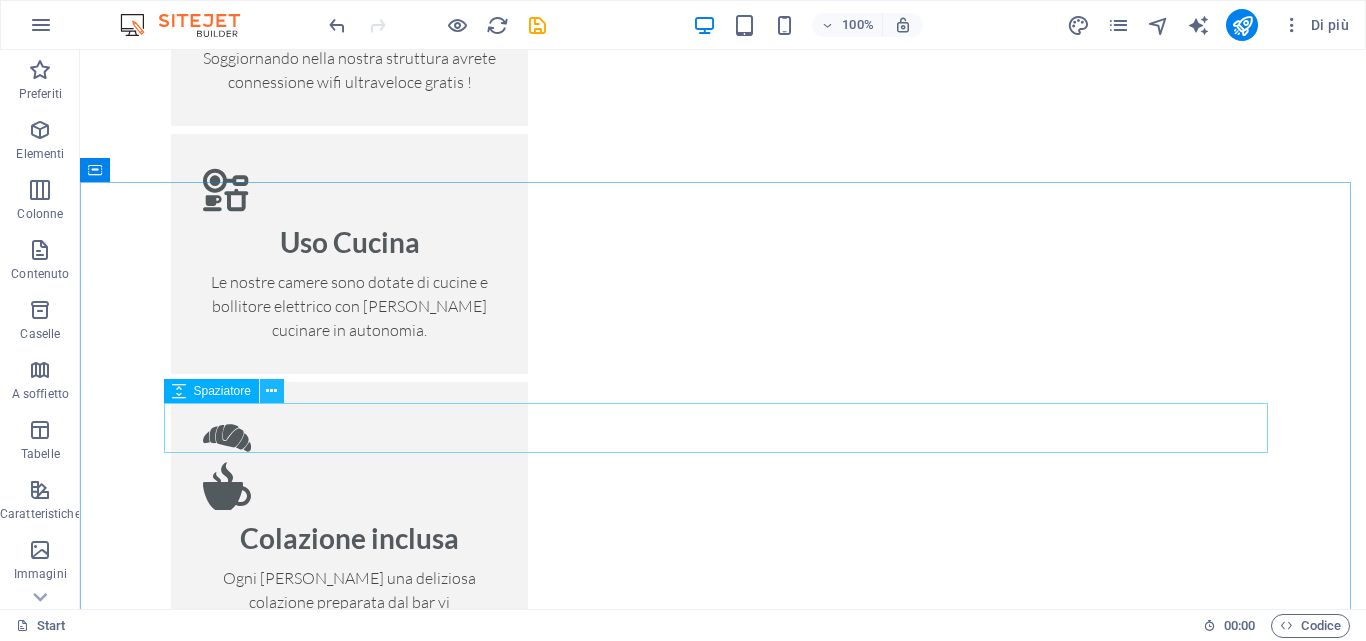 click at bounding box center (271, 391) 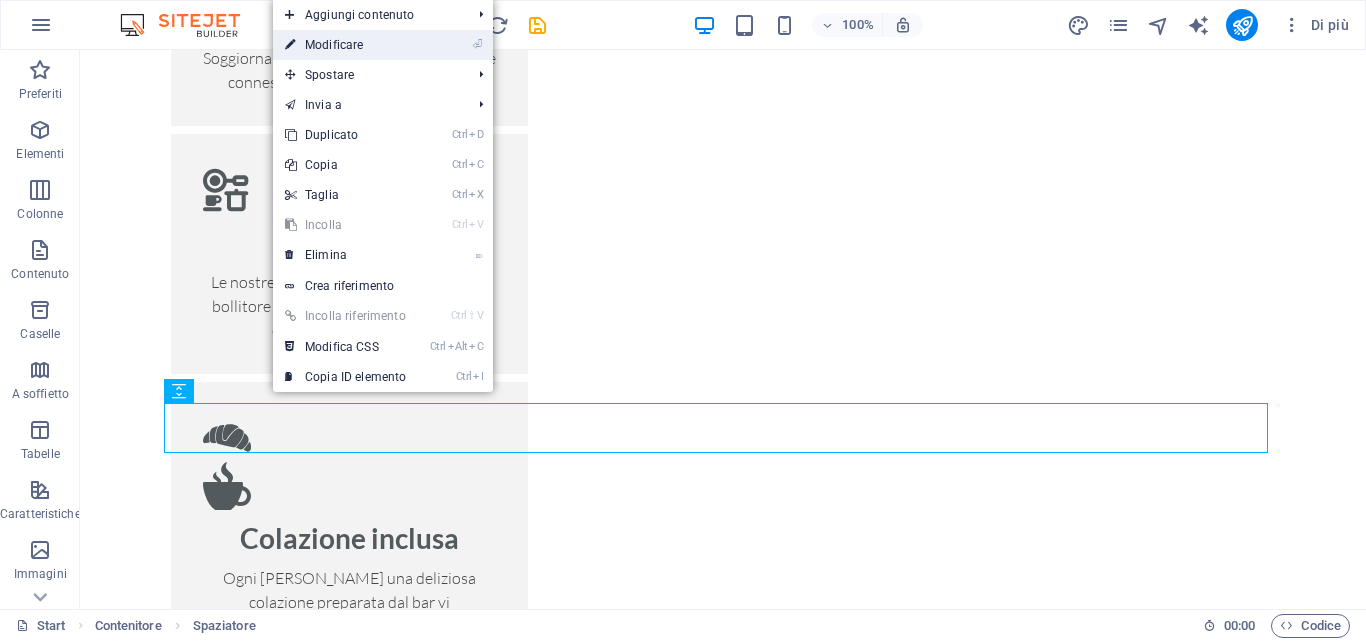 click on "⏎  Modificare" at bounding box center [345, 45] 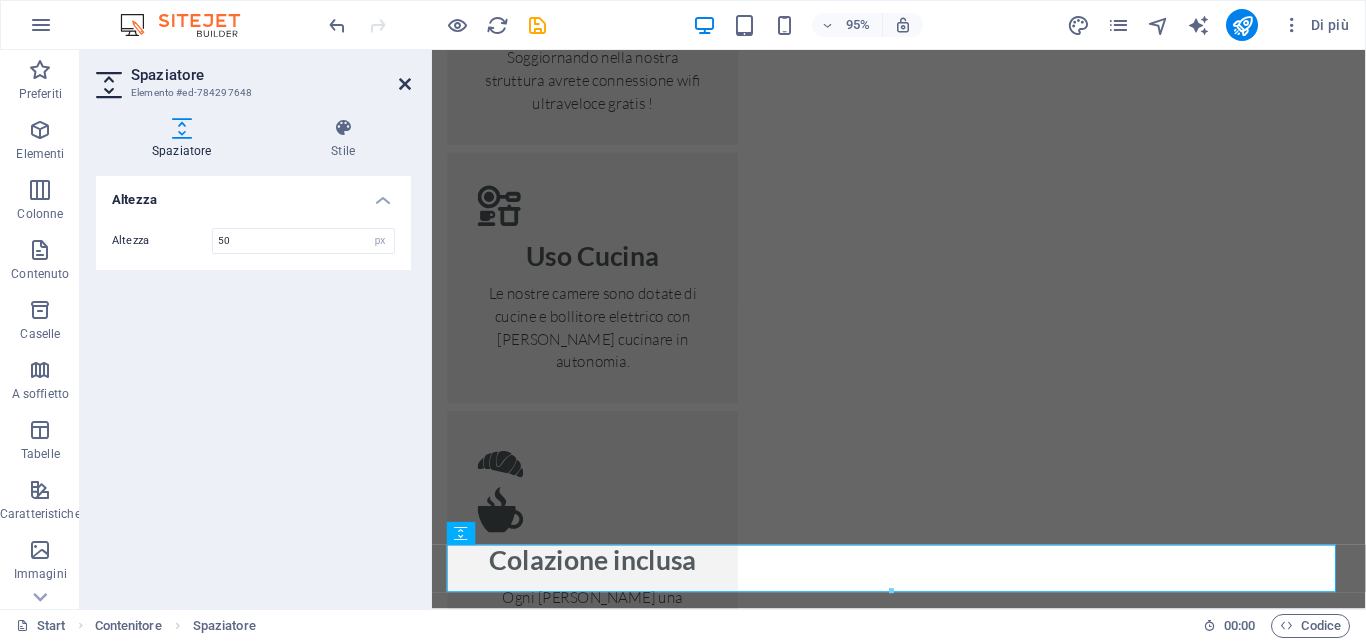 click at bounding box center [405, 84] 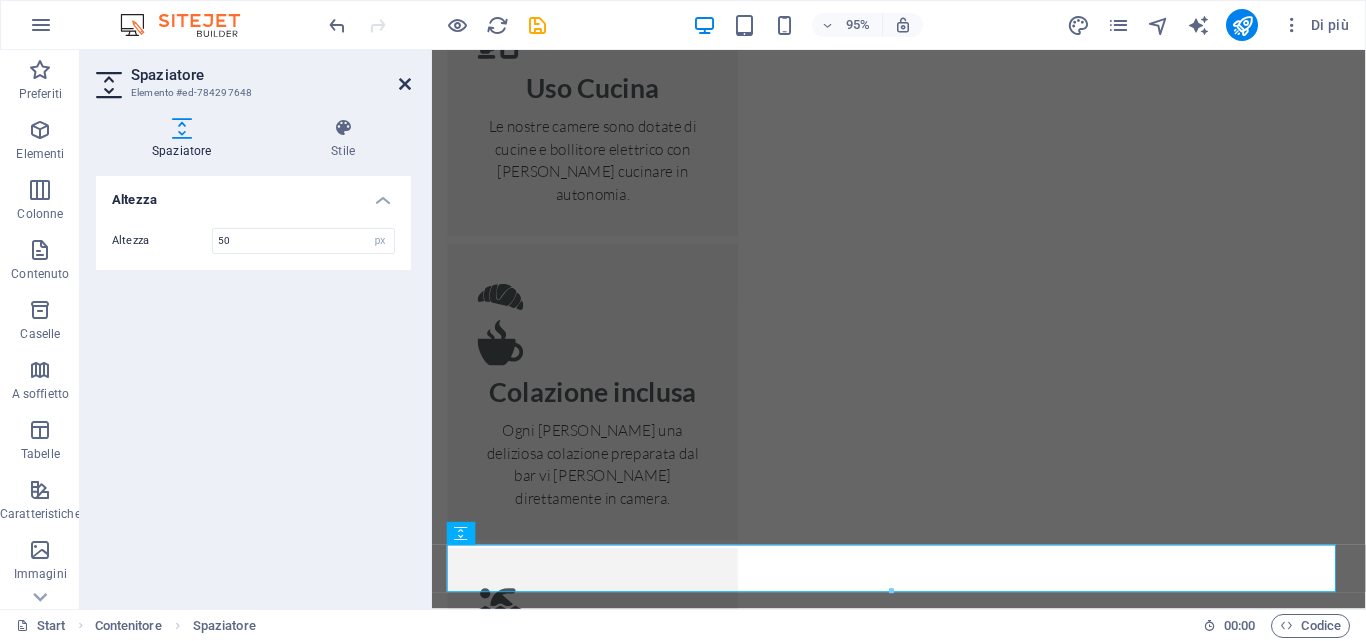 scroll, scrollTop: 2752, scrollLeft: 0, axis: vertical 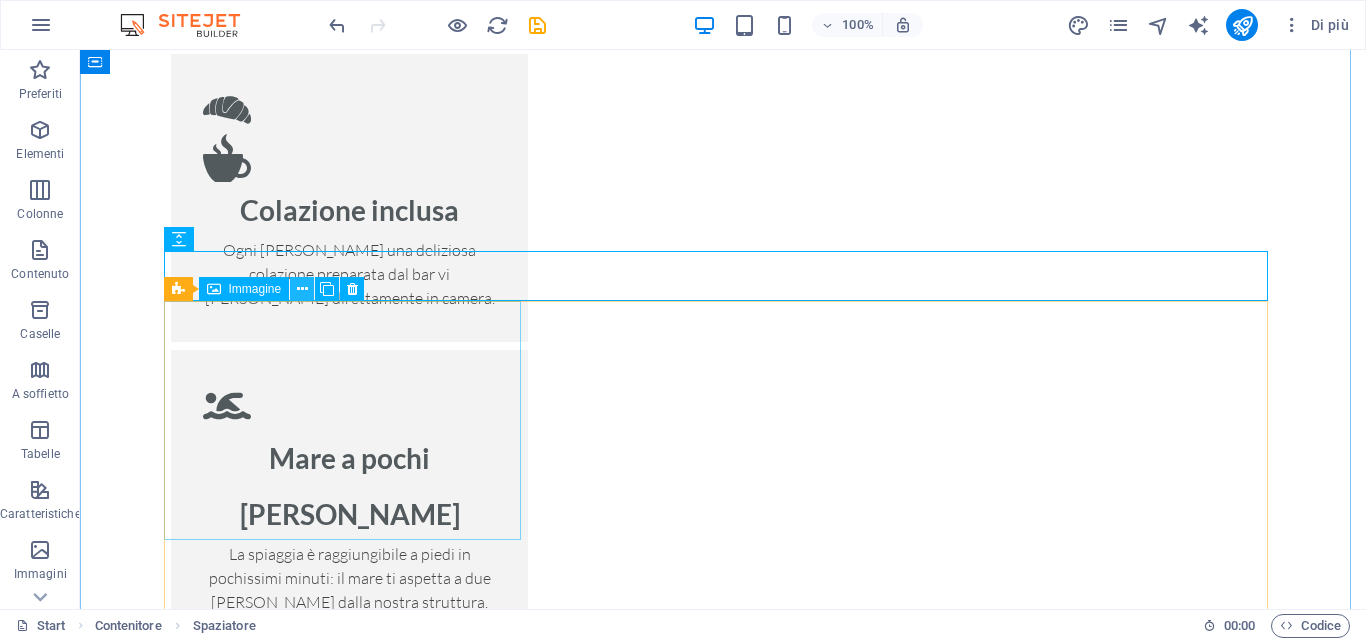 click at bounding box center (302, 289) 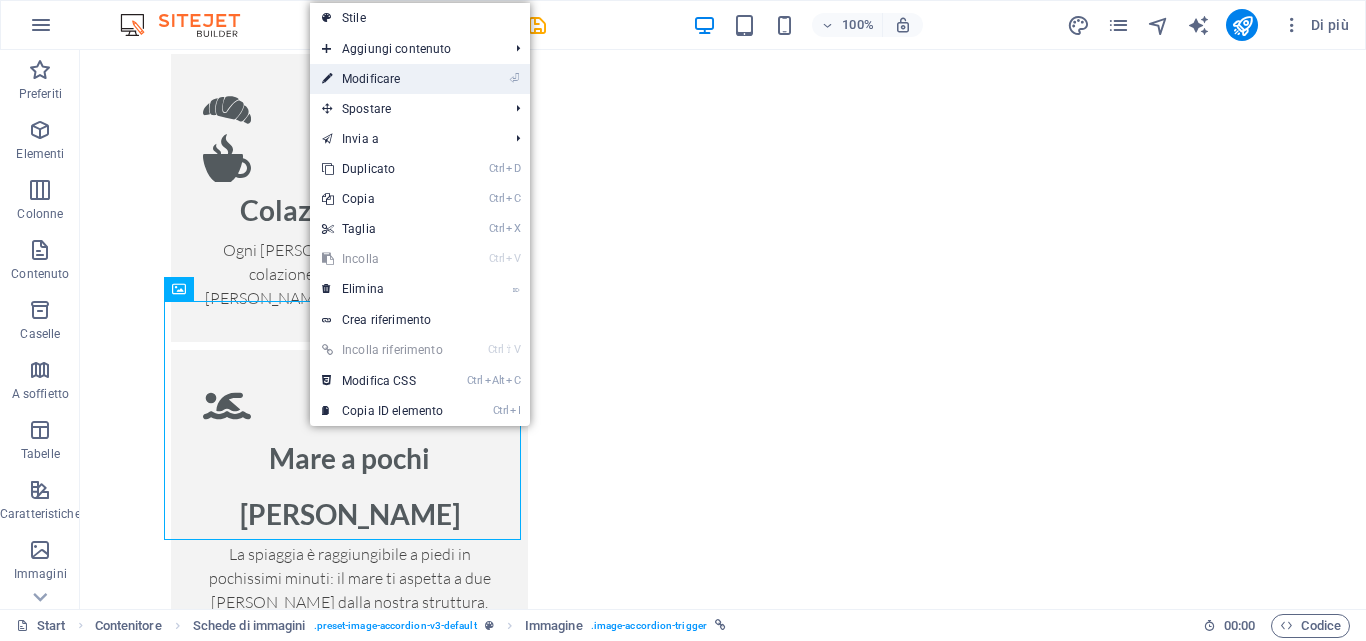 click on "⏎  Modificare" at bounding box center (382, 79) 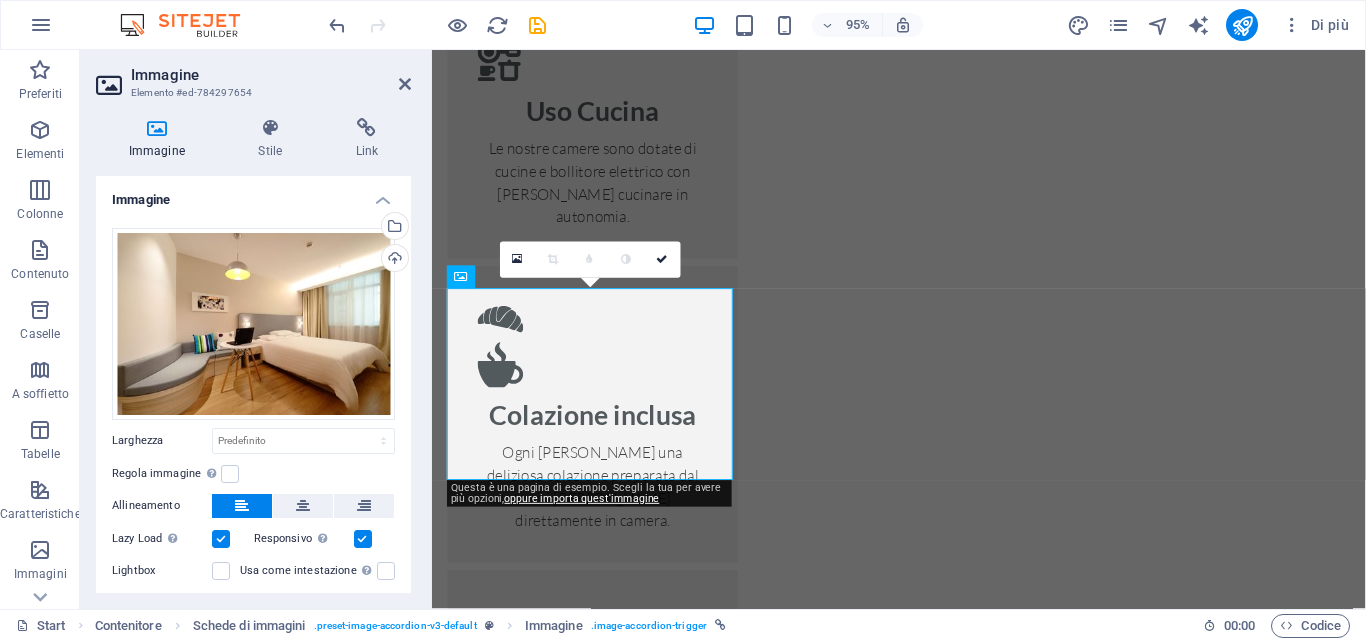 scroll, scrollTop: 2920, scrollLeft: 0, axis: vertical 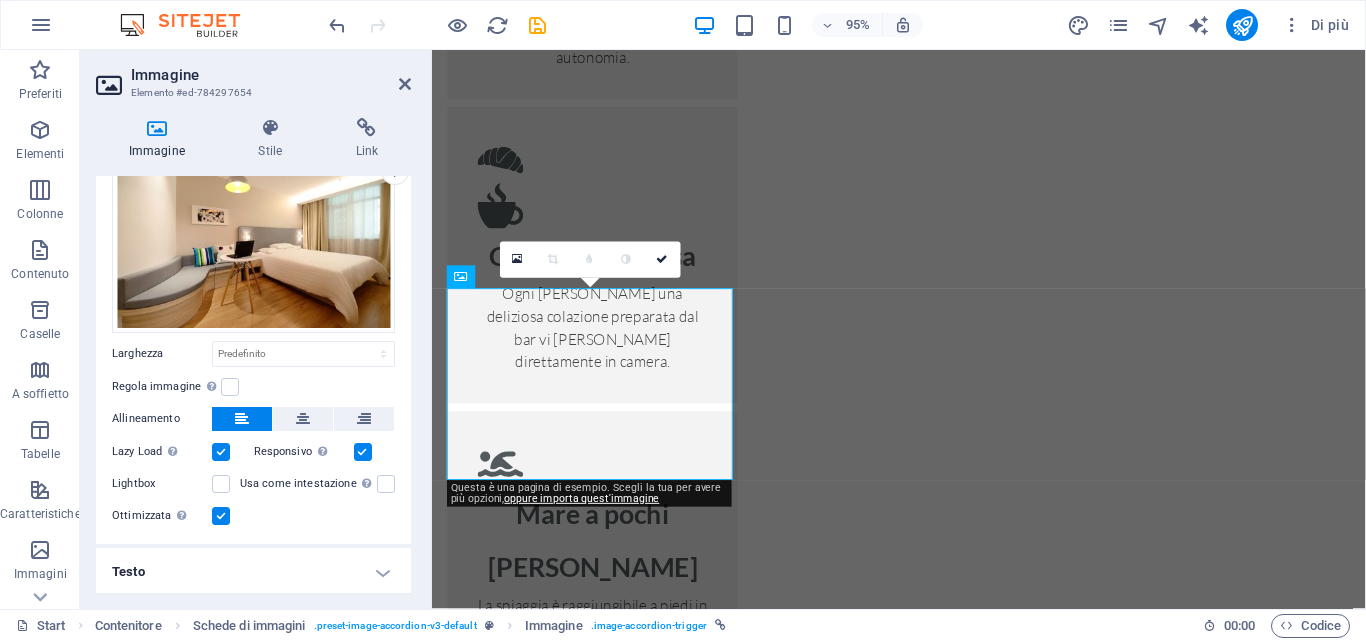 click on "Testo" at bounding box center (253, 572) 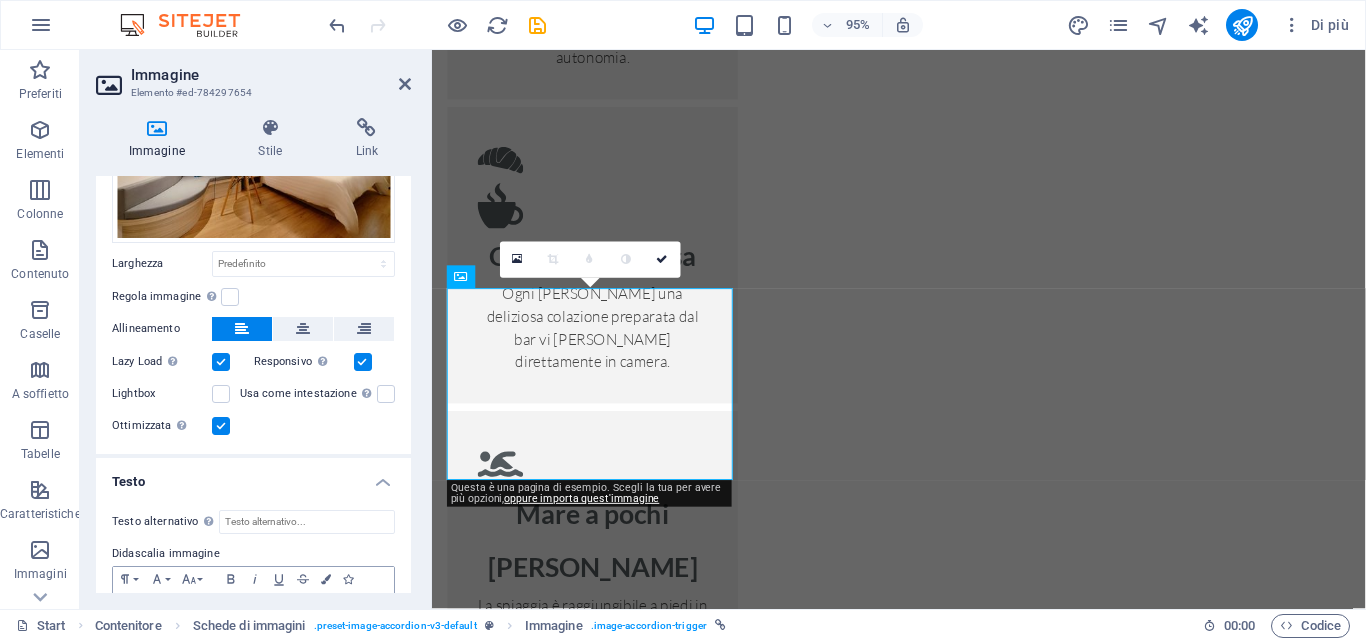 scroll, scrollTop: 275, scrollLeft: 0, axis: vertical 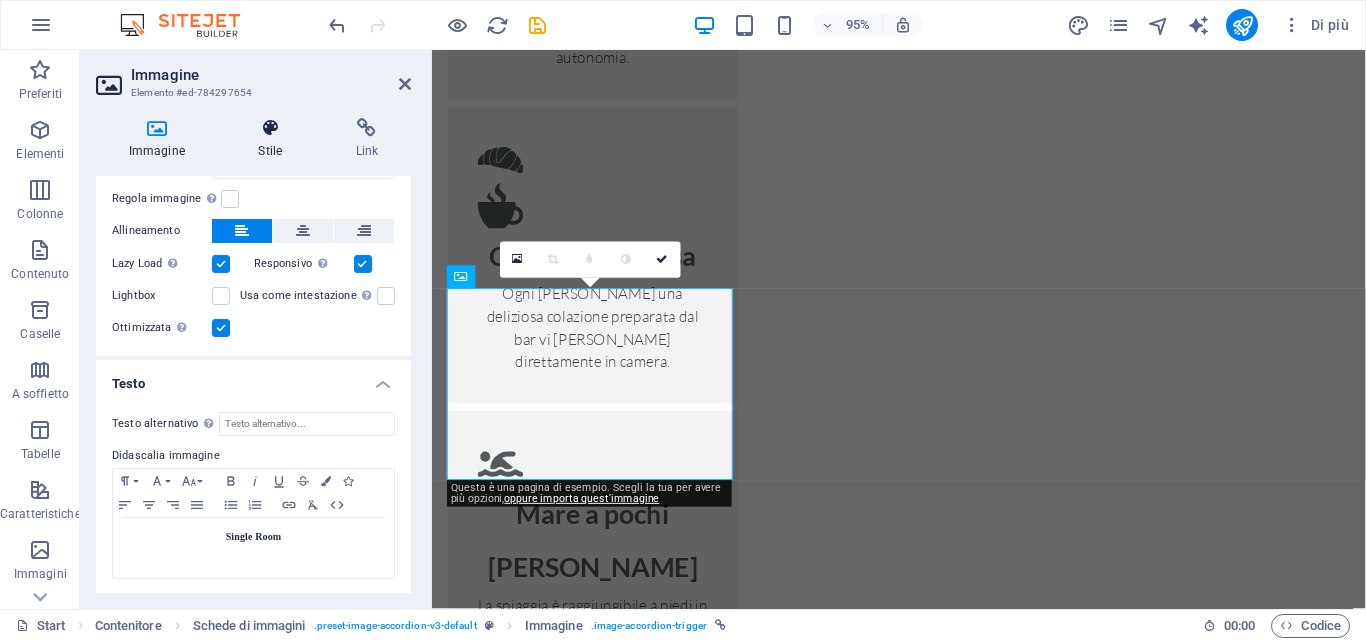 click at bounding box center [270, 128] 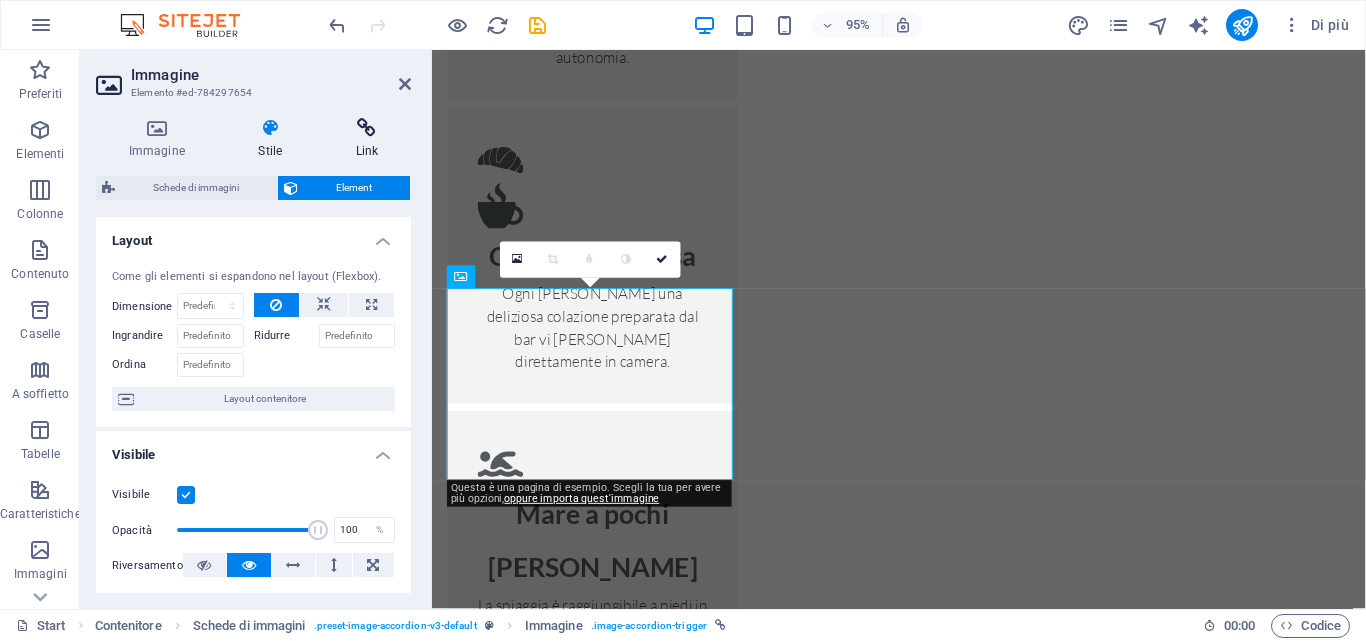 click at bounding box center (367, 128) 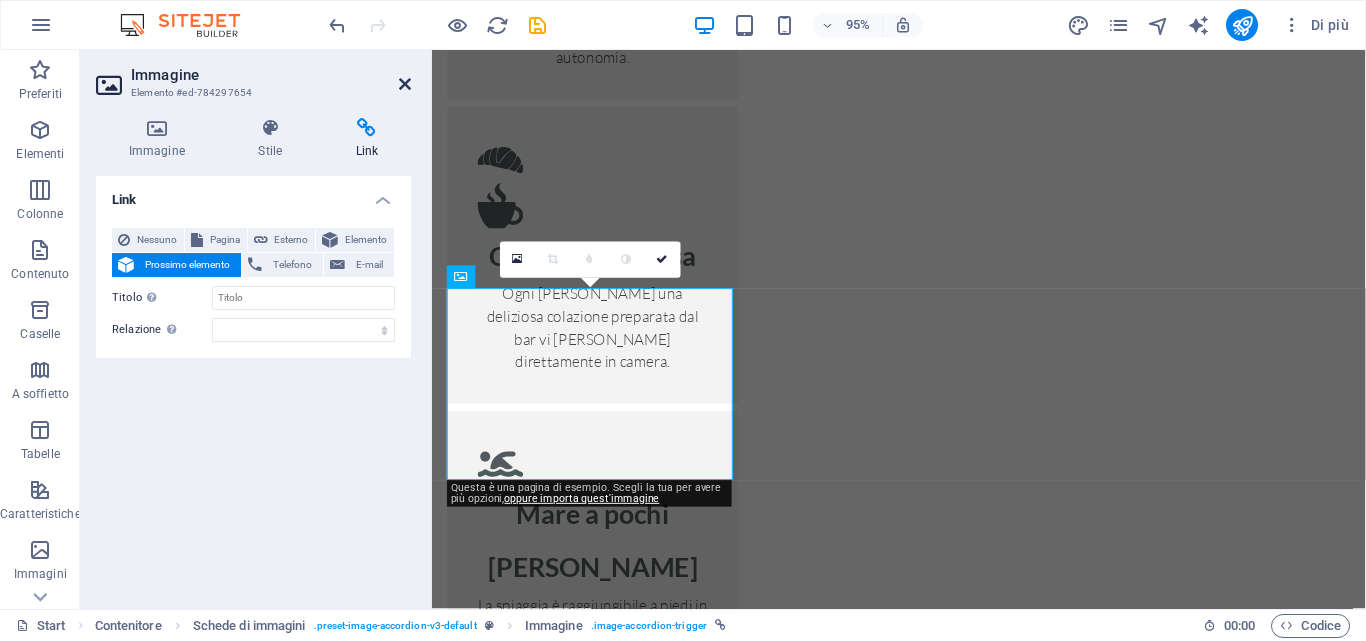 click at bounding box center [405, 84] 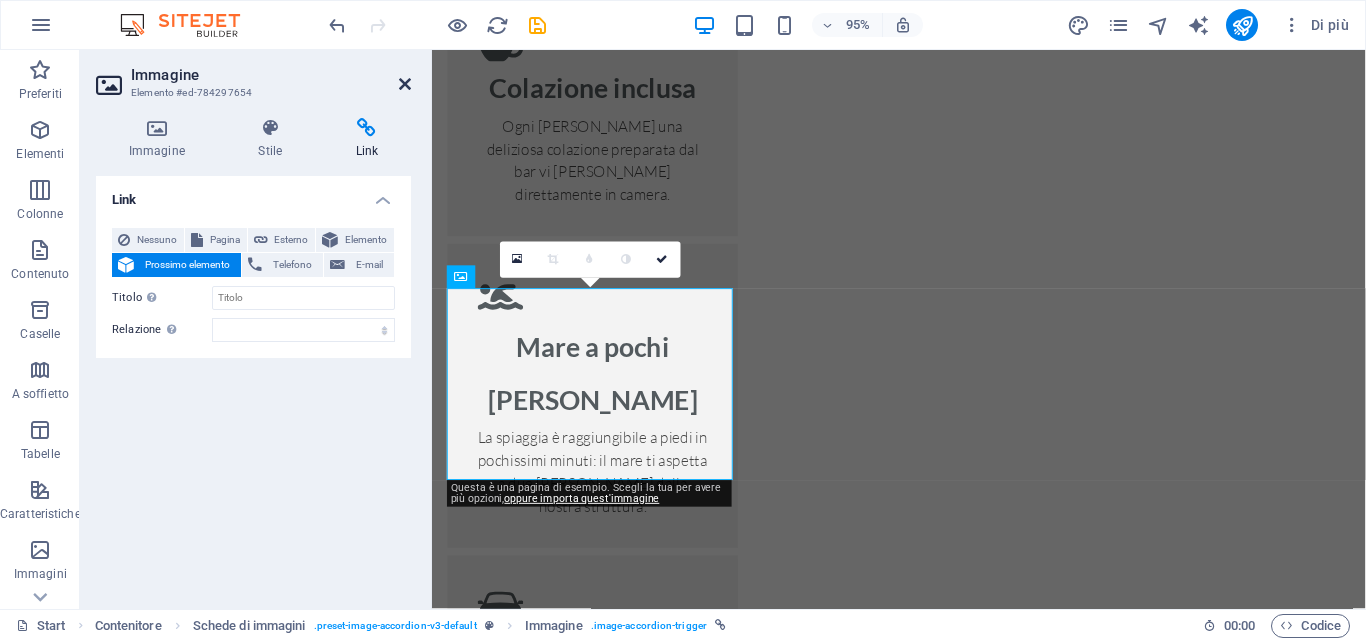 scroll, scrollTop: 2752, scrollLeft: 0, axis: vertical 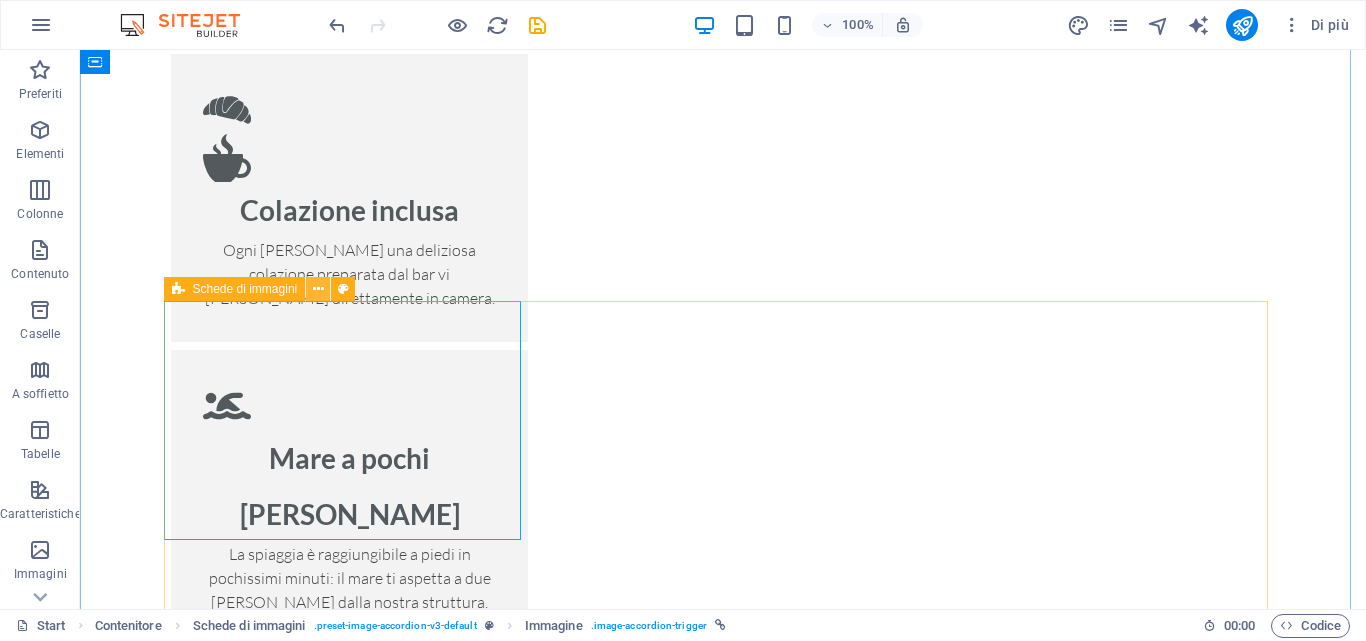 click at bounding box center (318, 289) 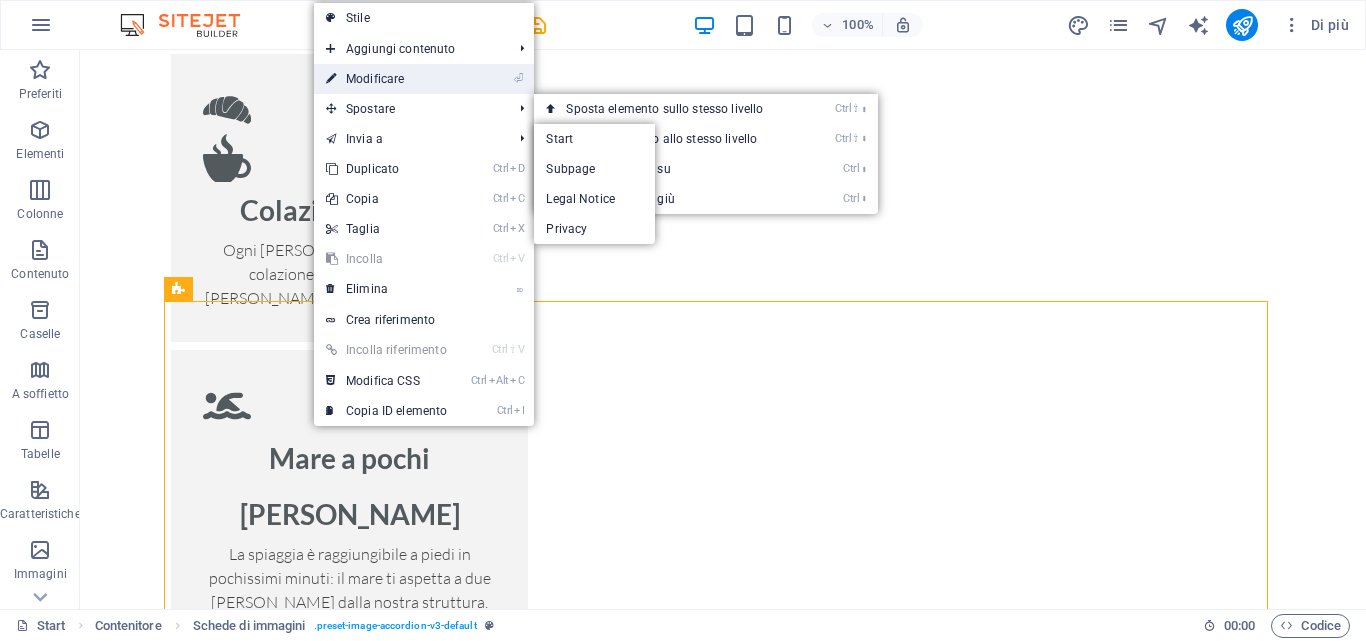 click on "⏎  Modificare" at bounding box center [386, 79] 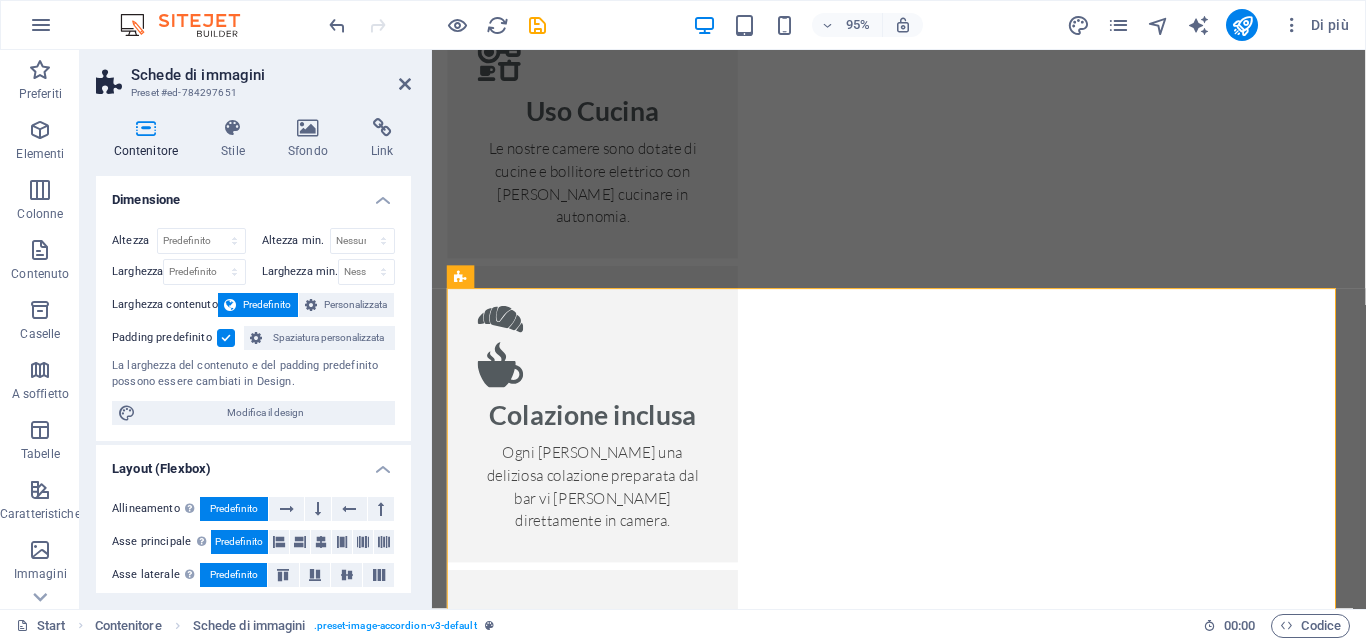 scroll, scrollTop: 2920, scrollLeft: 0, axis: vertical 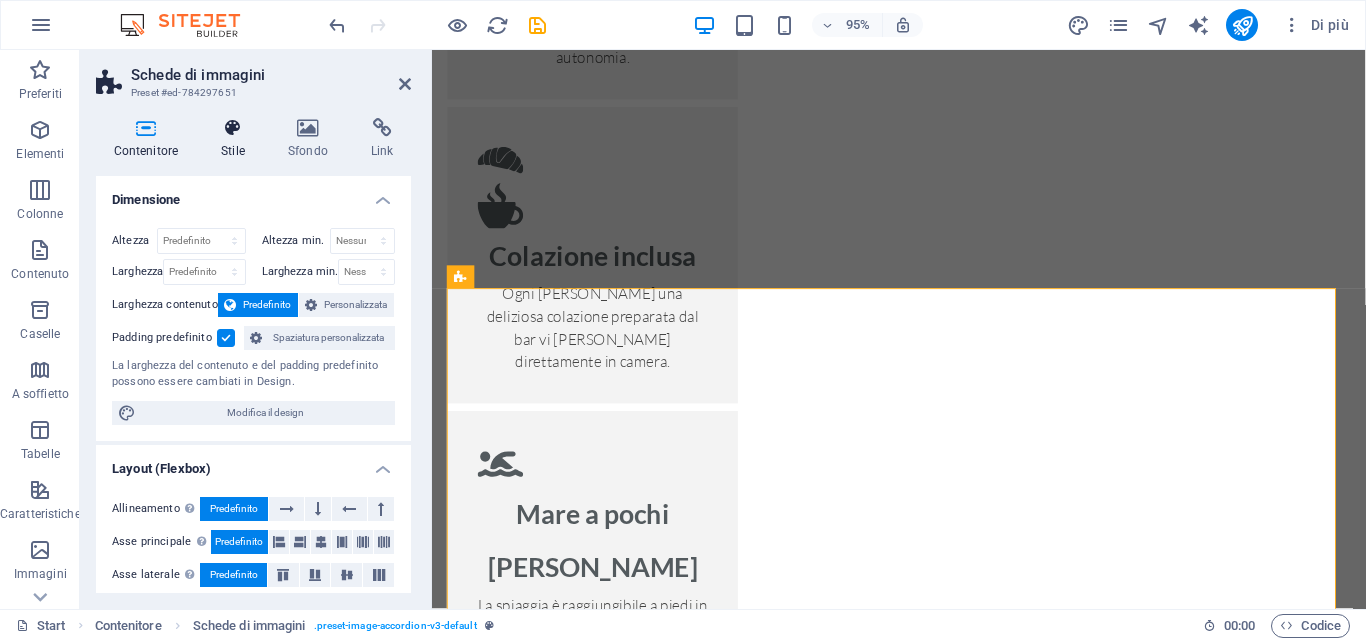 click at bounding box center (233, 128) 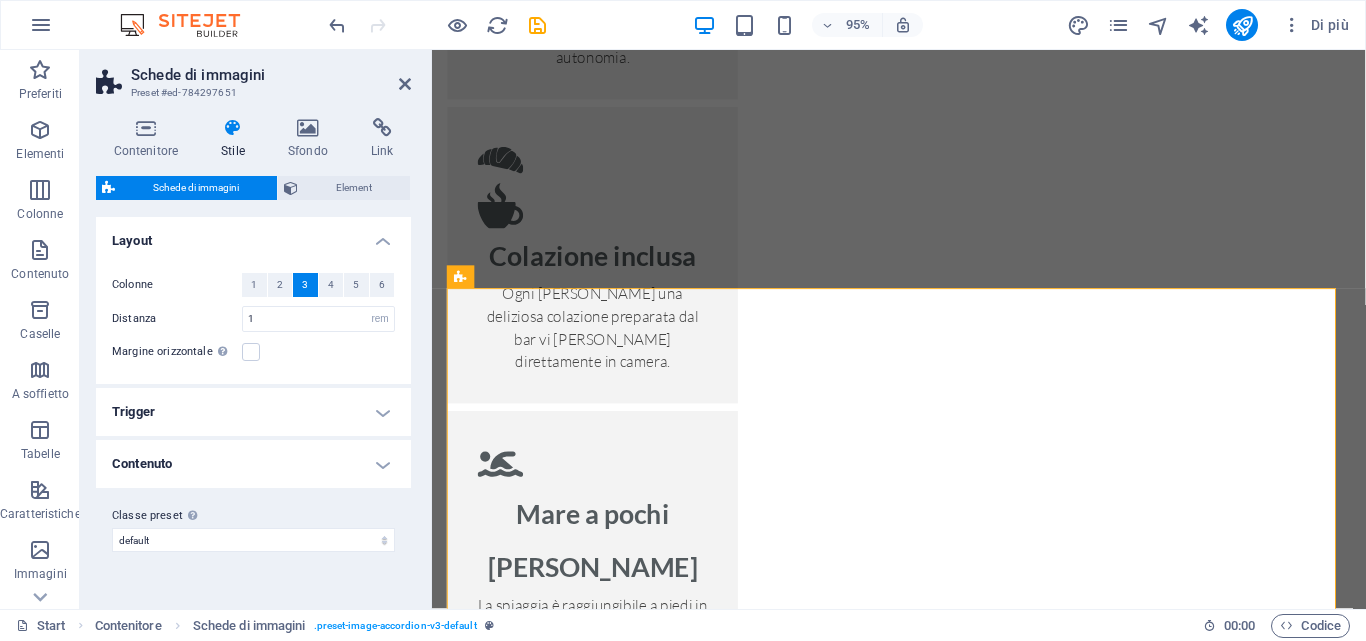 click on "Contenuto" at bounding box center [253, 464] 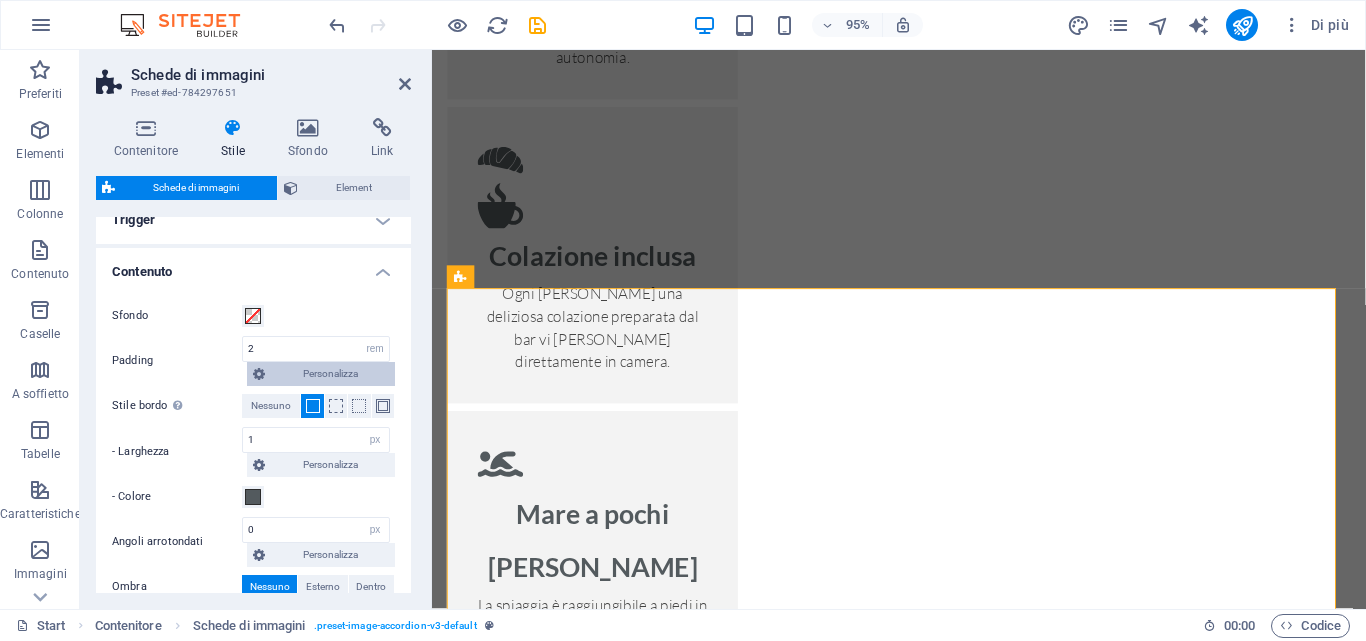 scroll, scrollTop: 299, scrollLeft: 0, axis: vertical 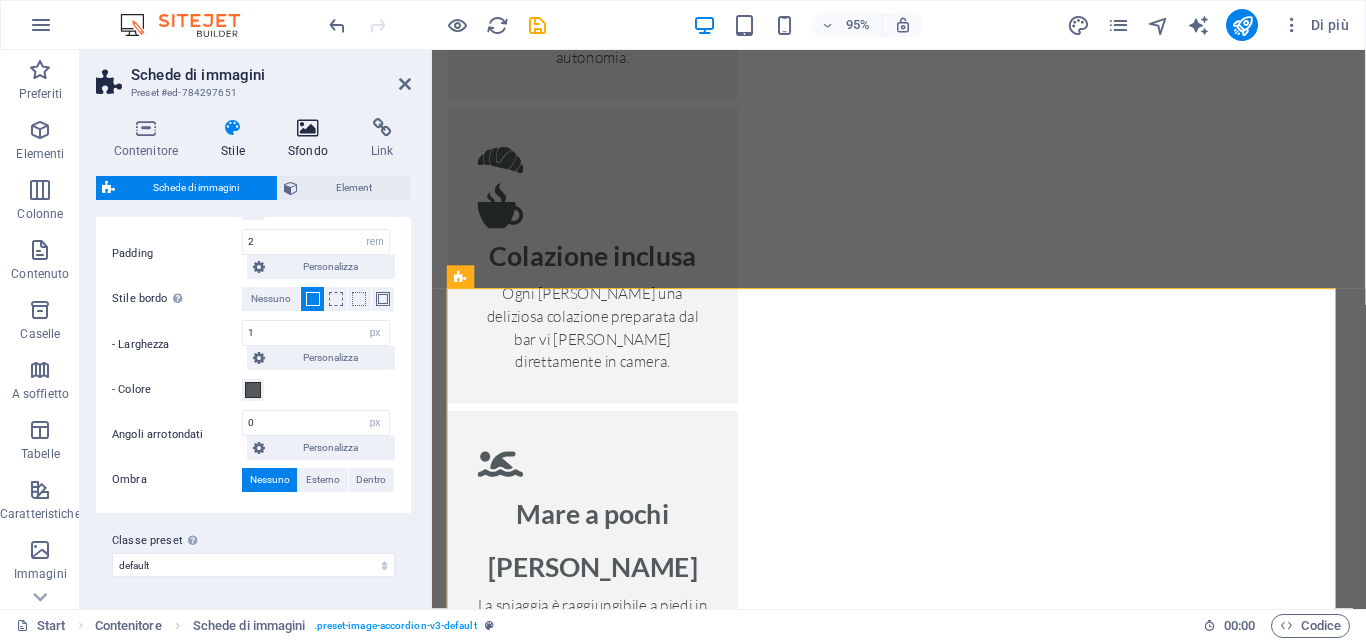 click at bounding box center [307, 128] 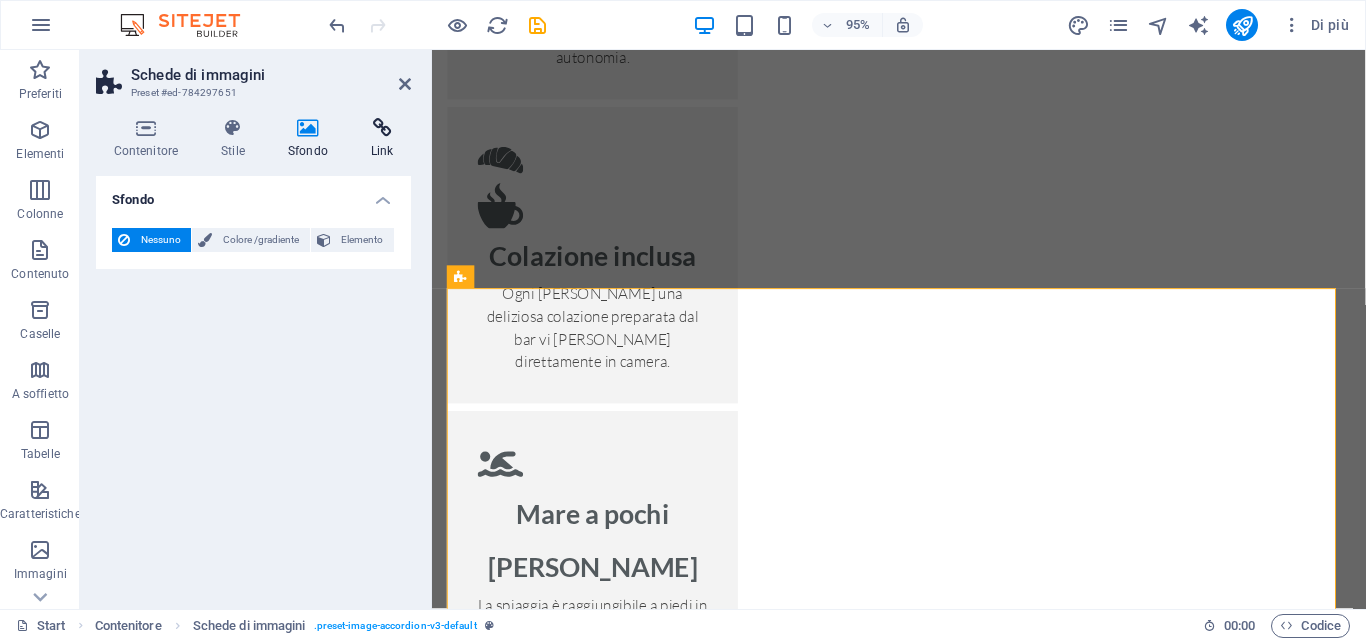 click at bounding box center [382, 128] 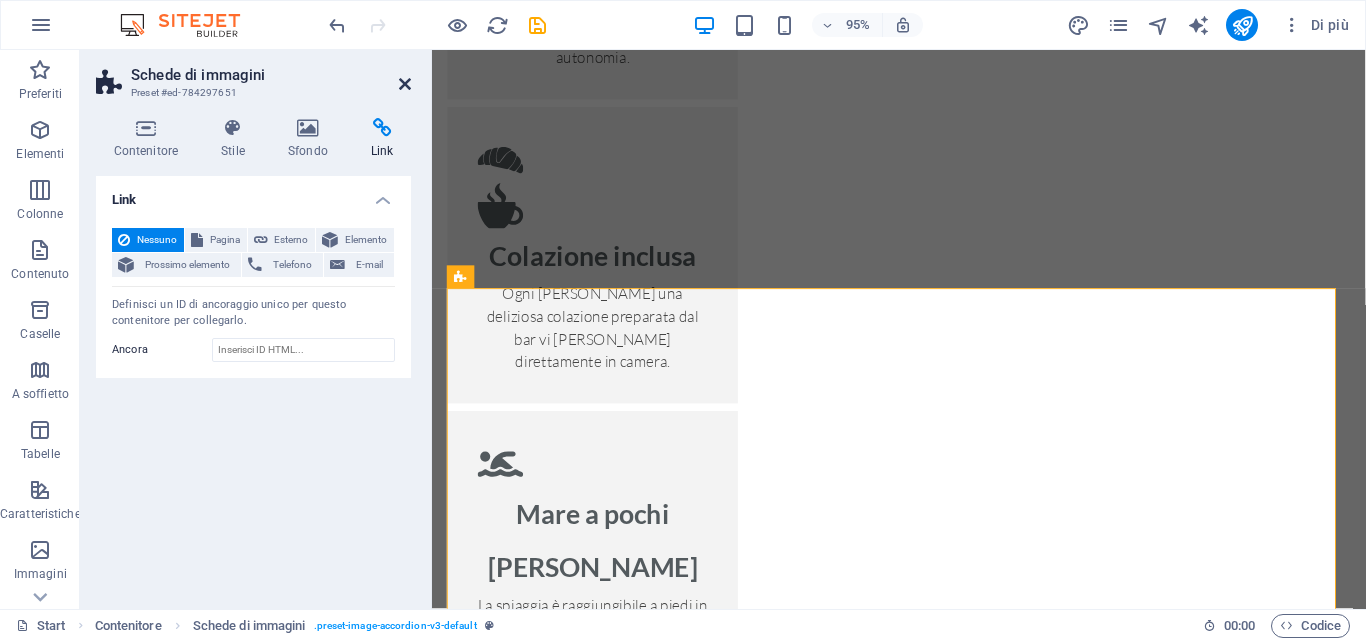 click at bounding box center [405, 84] 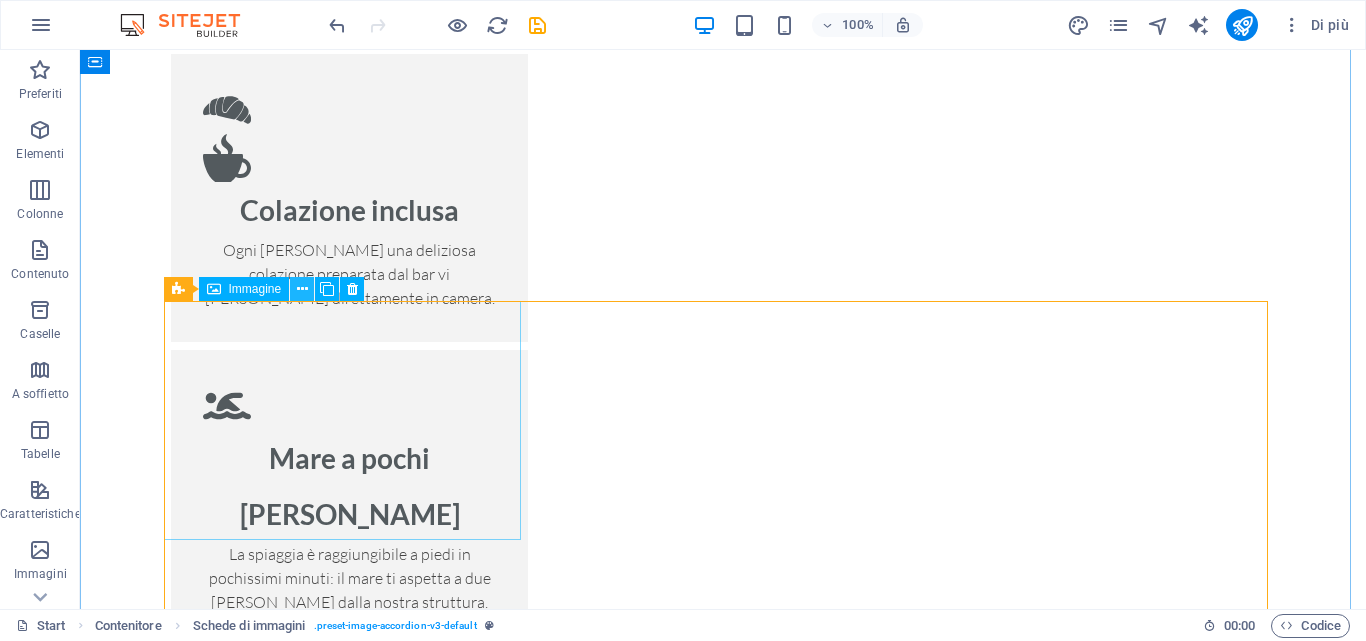 click at bounding box center (302, 289) 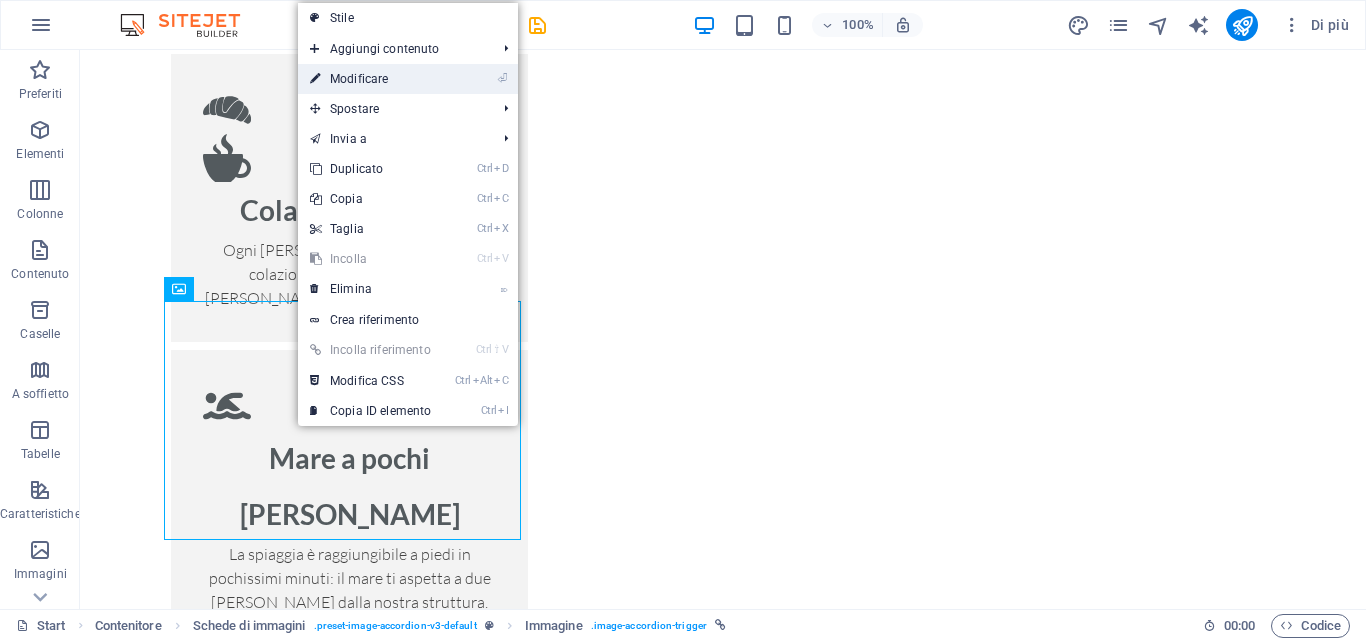 click on "⏎  Modificare" at bounding box center (370, 79) 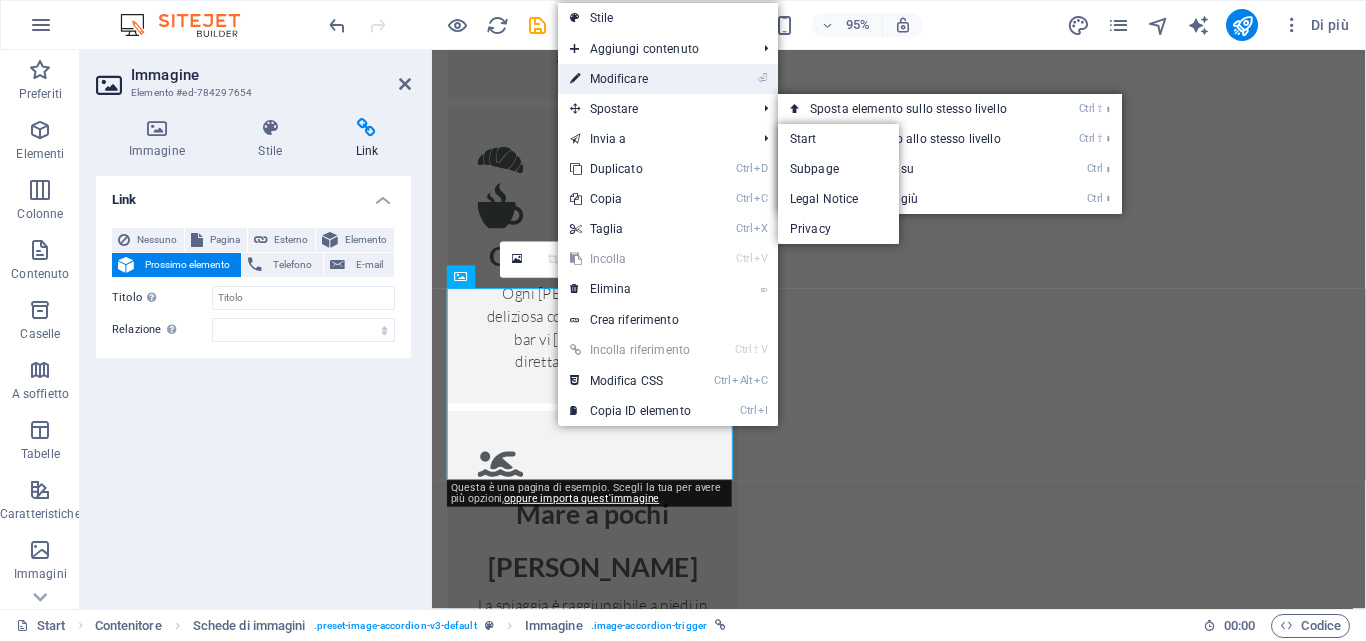 click on "⏎  Modificare" at bounding box center [630, 79] 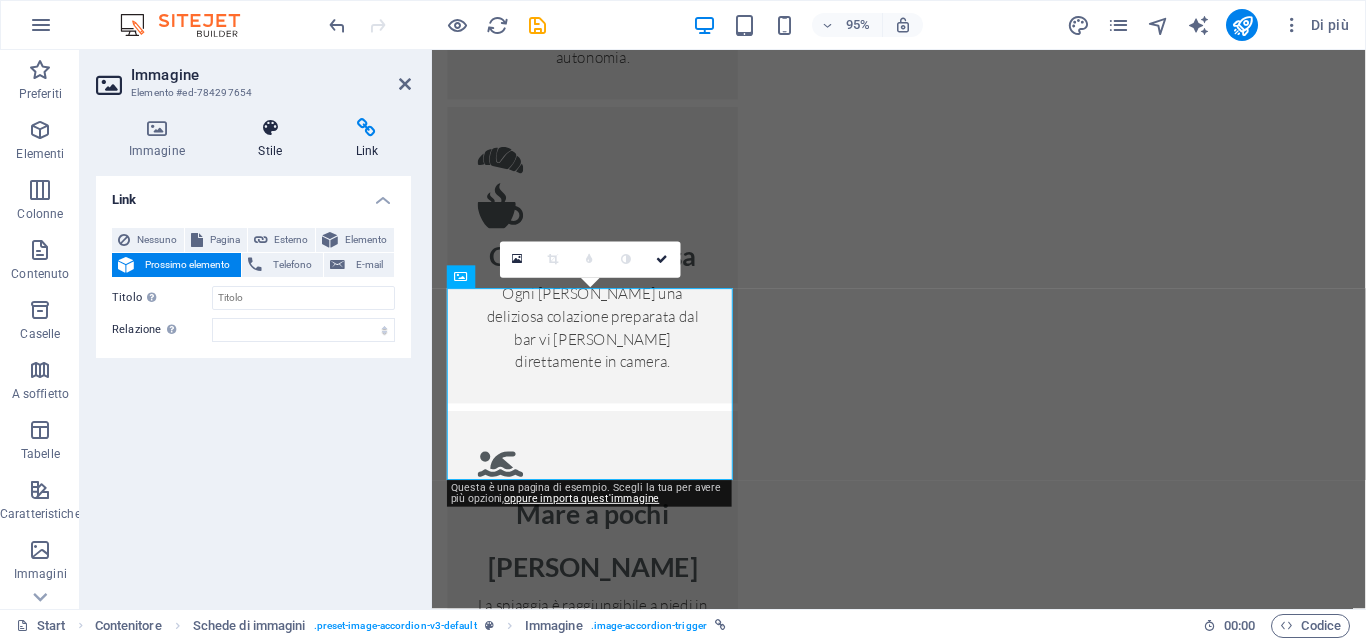 click at bounding box center (270, 128) 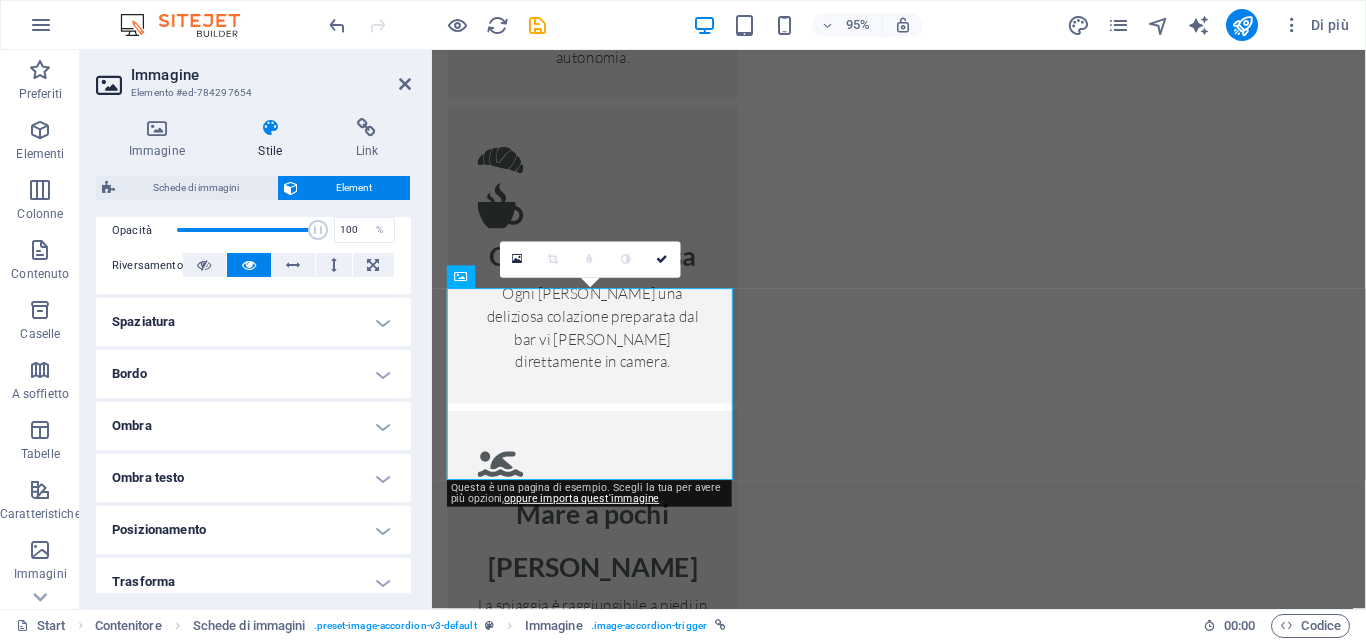 scroll, scrollTop: 469, scrollLeft: 0, axis: vertical 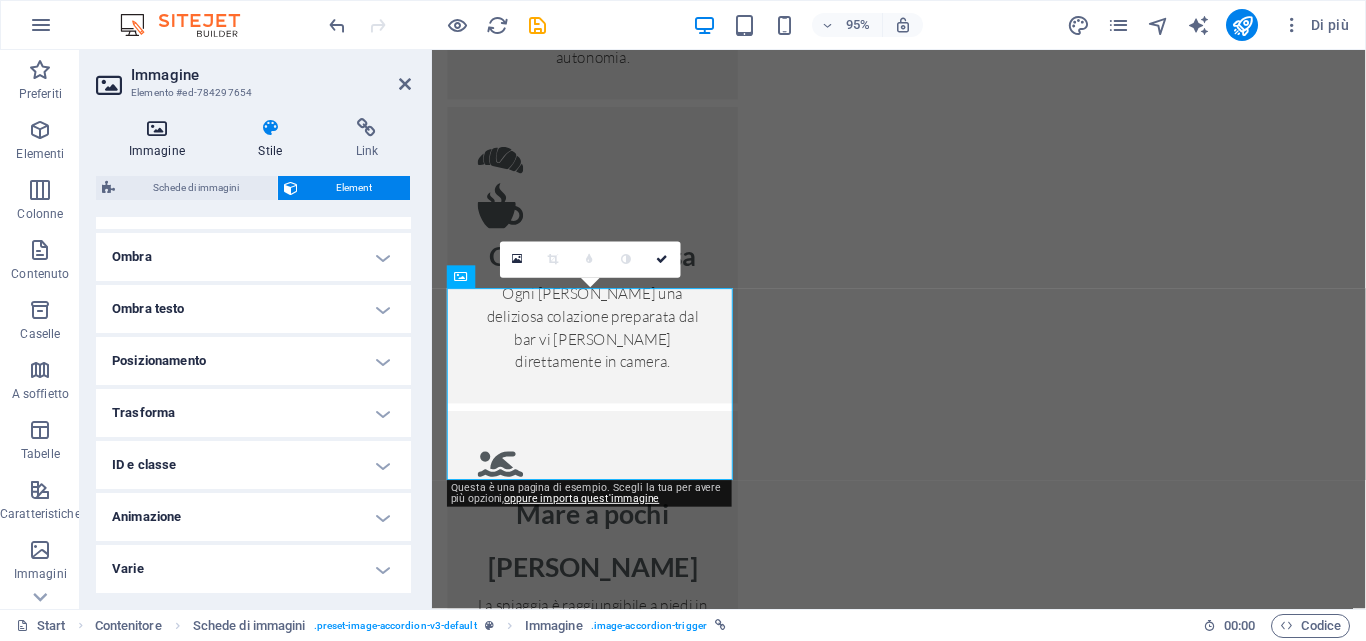 click at bounding box center [157, 128] 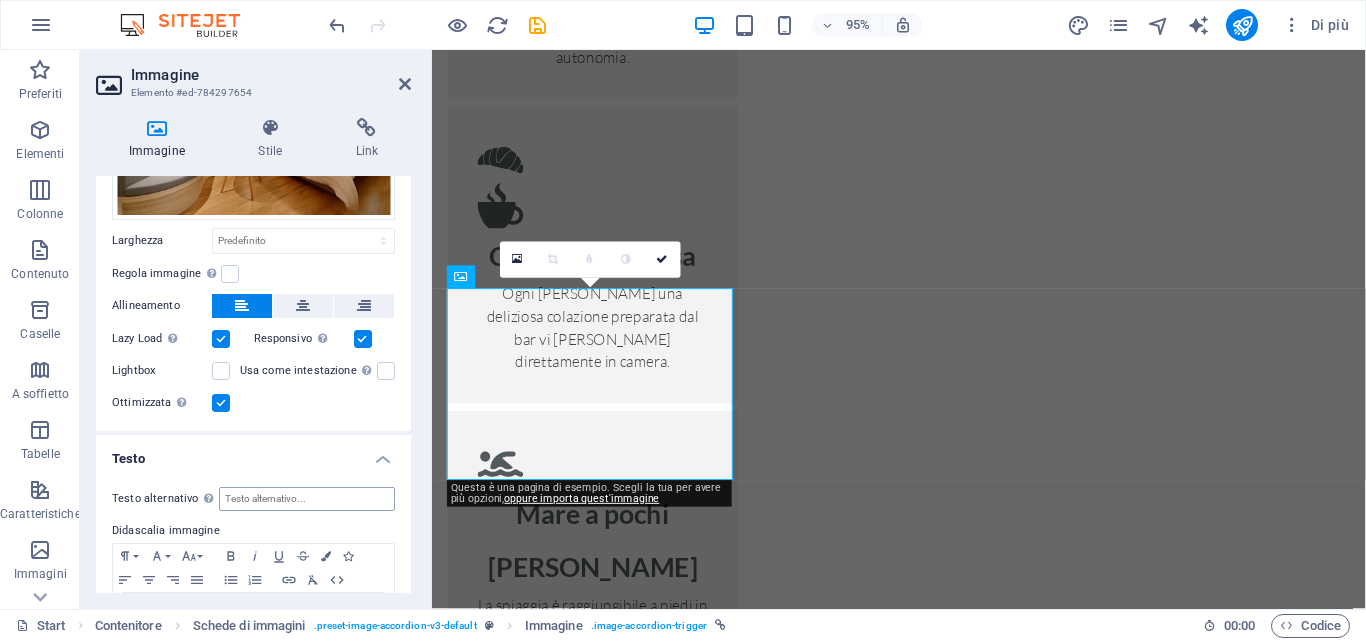 scroll, scrollTop: 275, scrollLeft: 0, axis: vertical 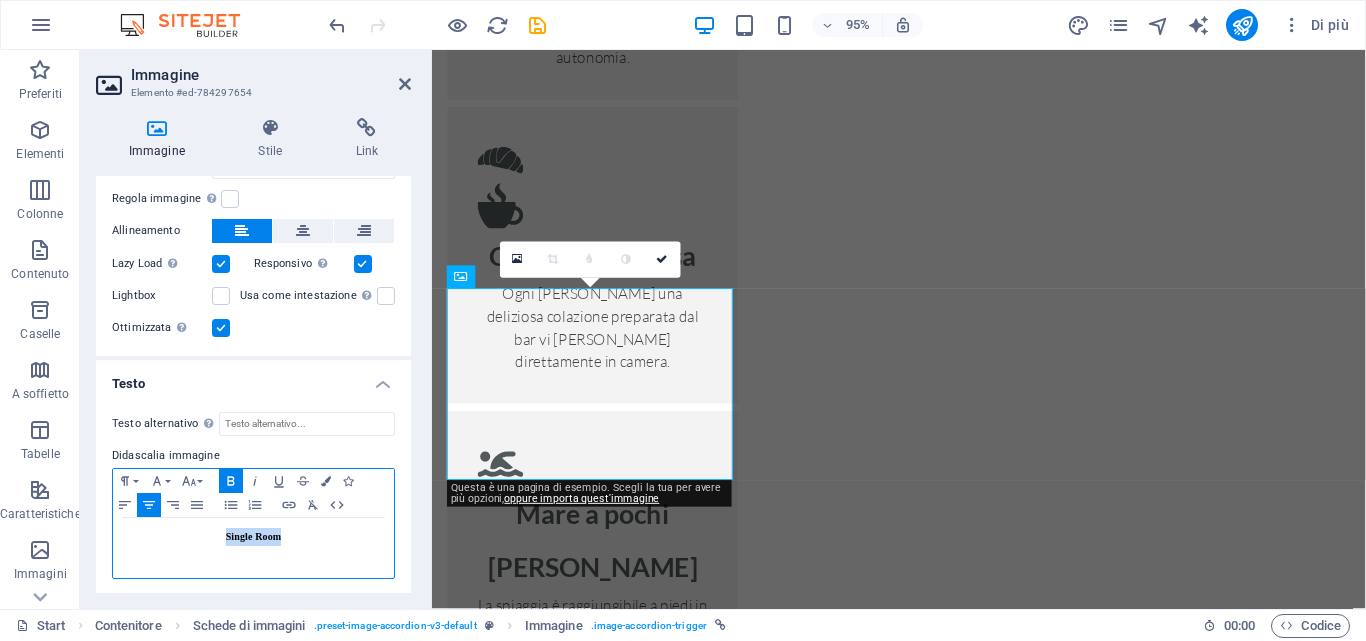 drag, startPoint x: 289, startPoint y: 537, endPoint x: 222, endPoint y: 536, distance: 67.00746 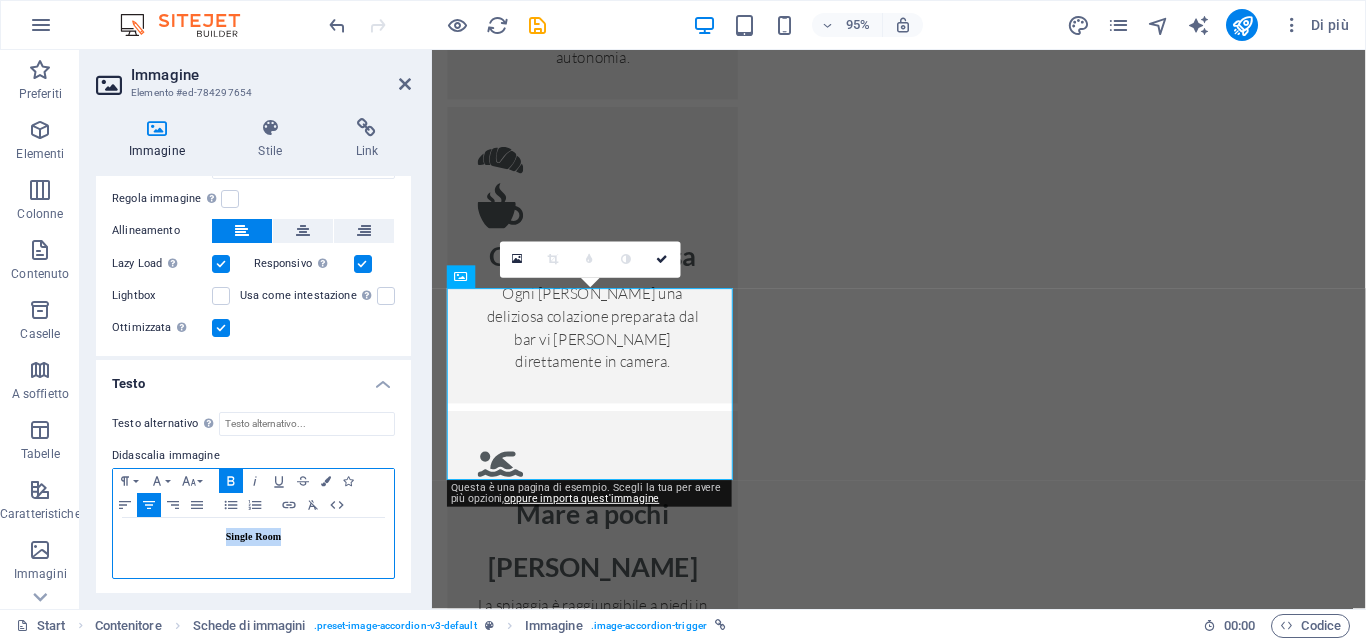 click on "Single Room" at bounding box center [253, 537] 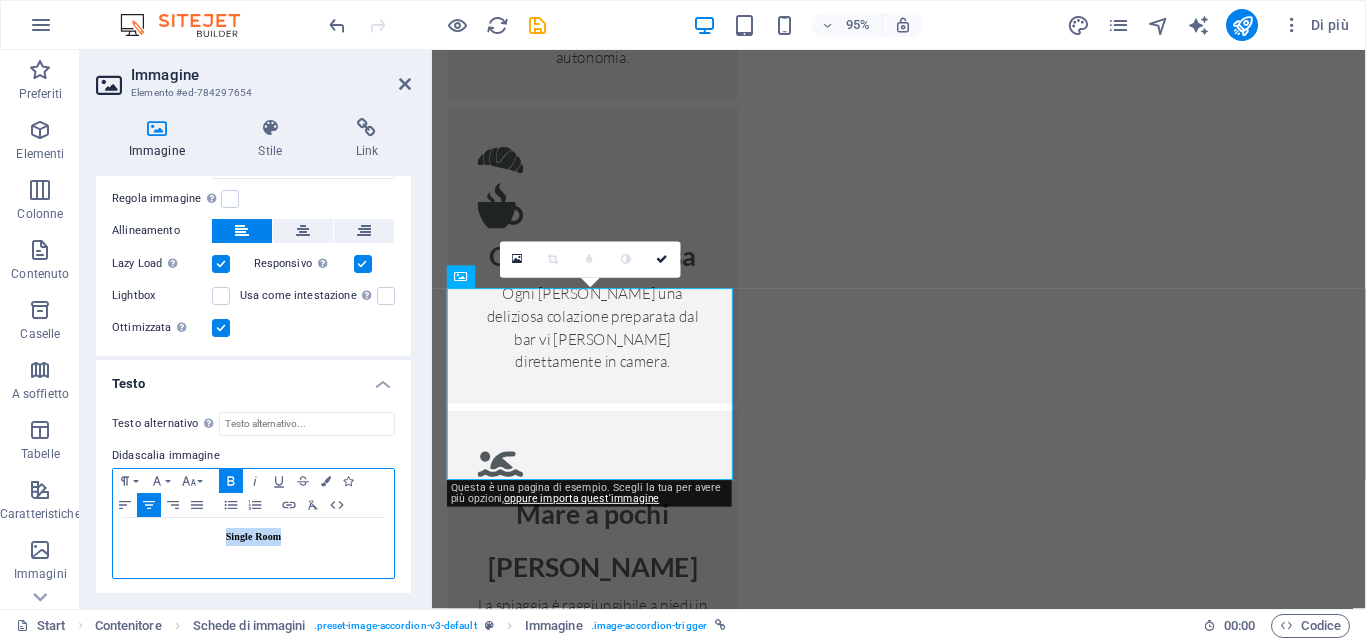 type 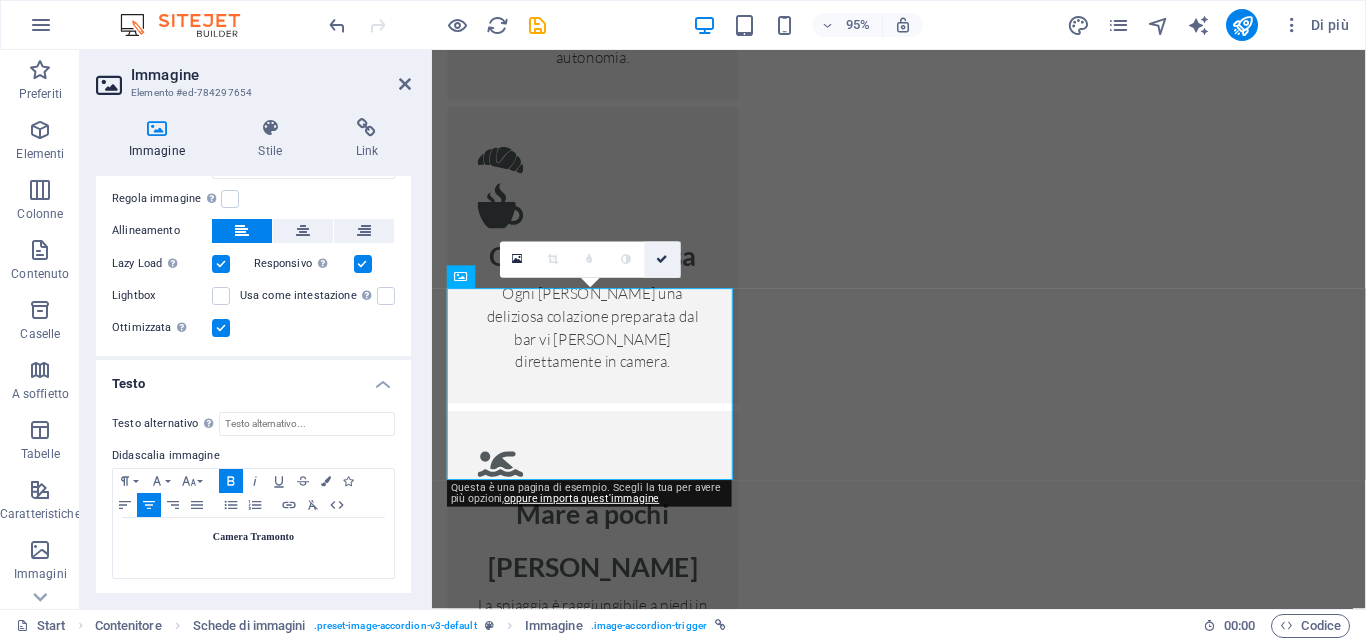 click at bounding box center (663, 259) 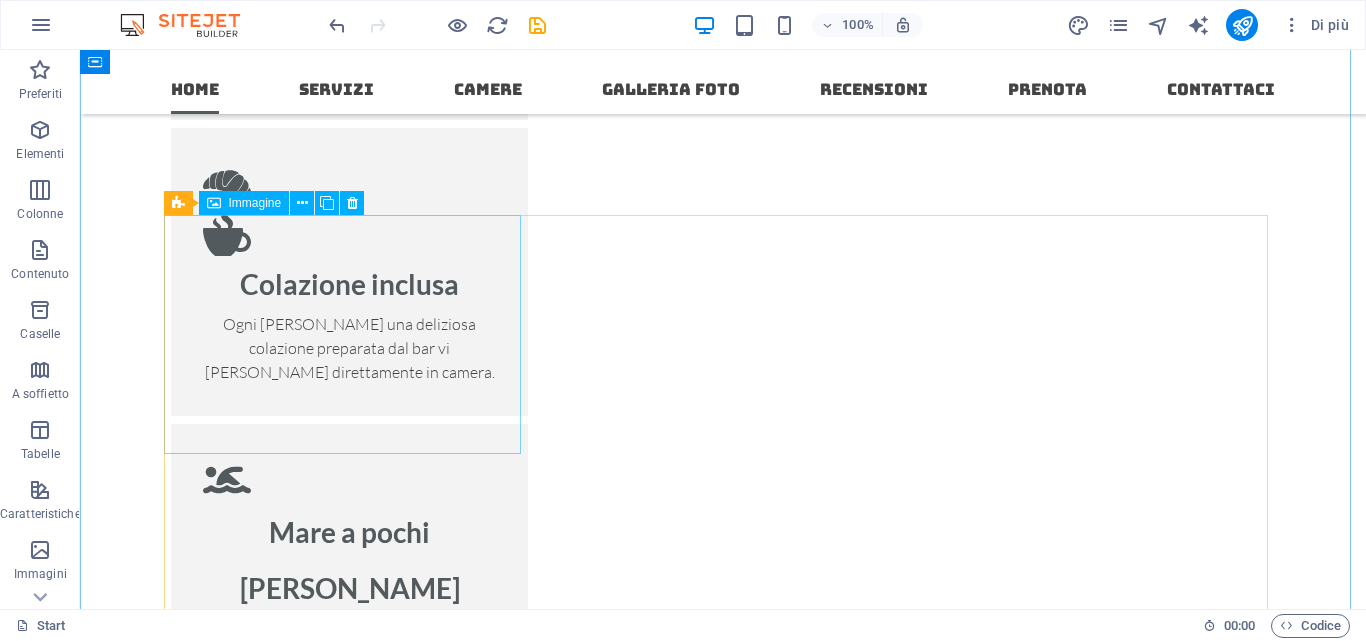 scroll, scrollTop: 2820, scrollLeft: 0, axis: vertical 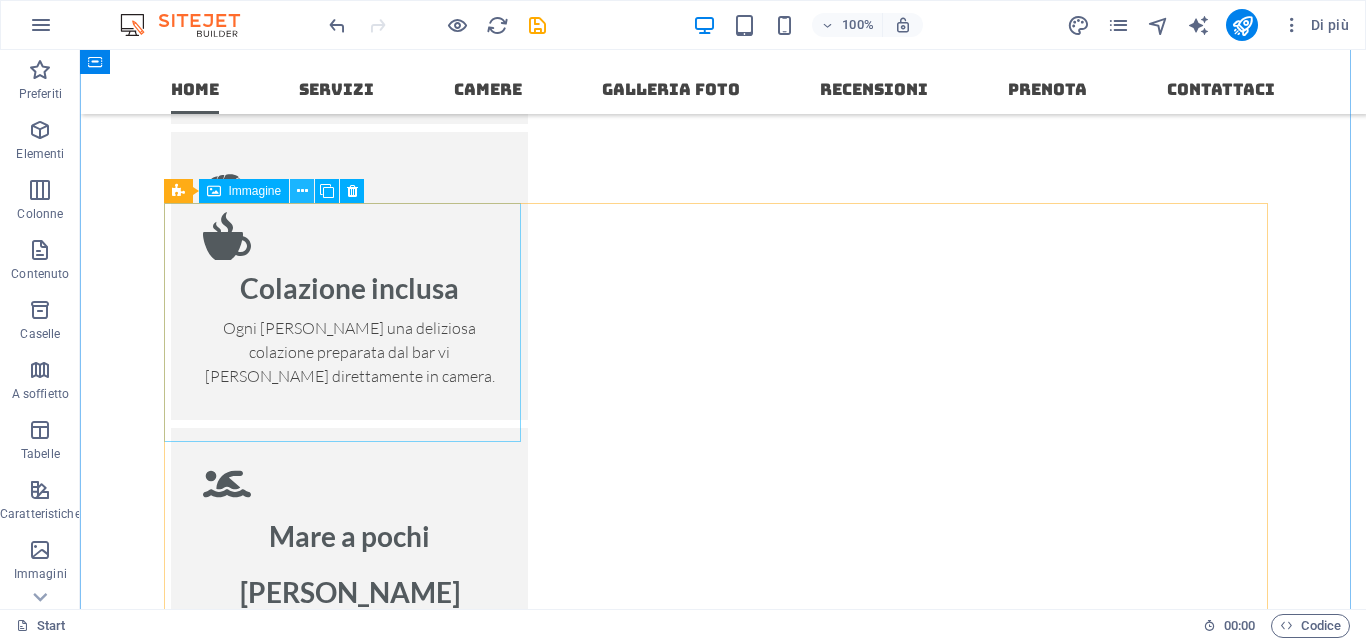 click at bounding box center [302, 191] 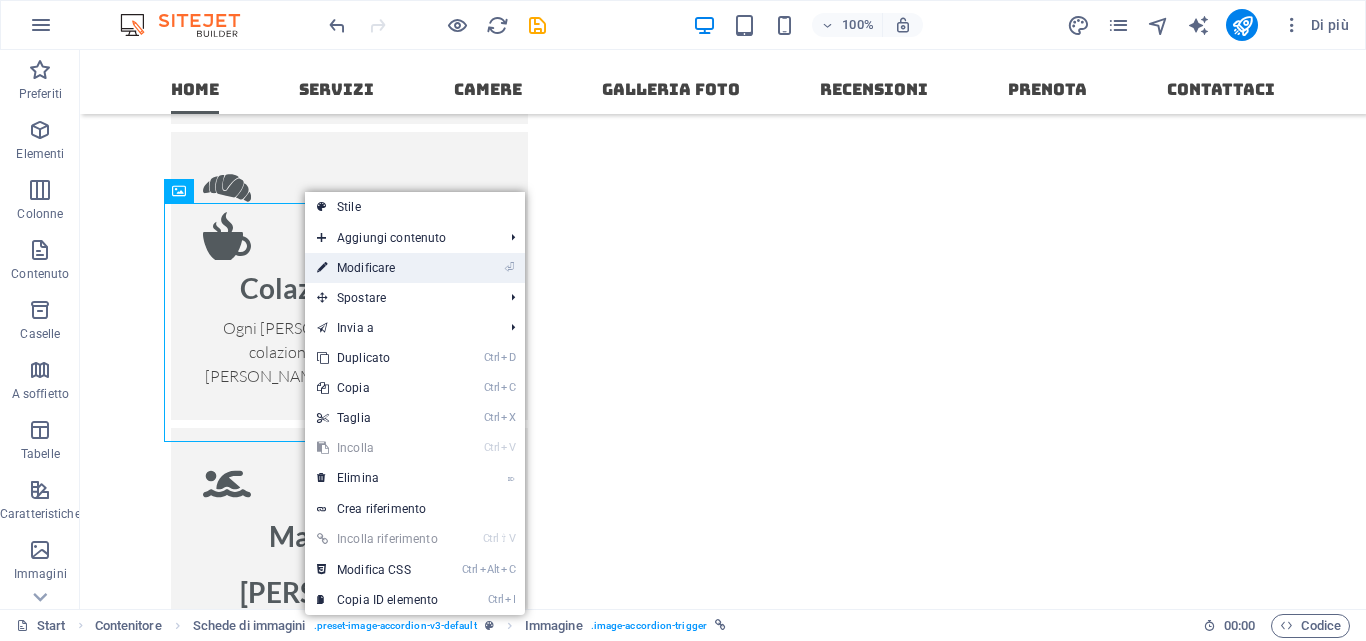 click on "⏎  Modificare" at bounding box center (377, 268) 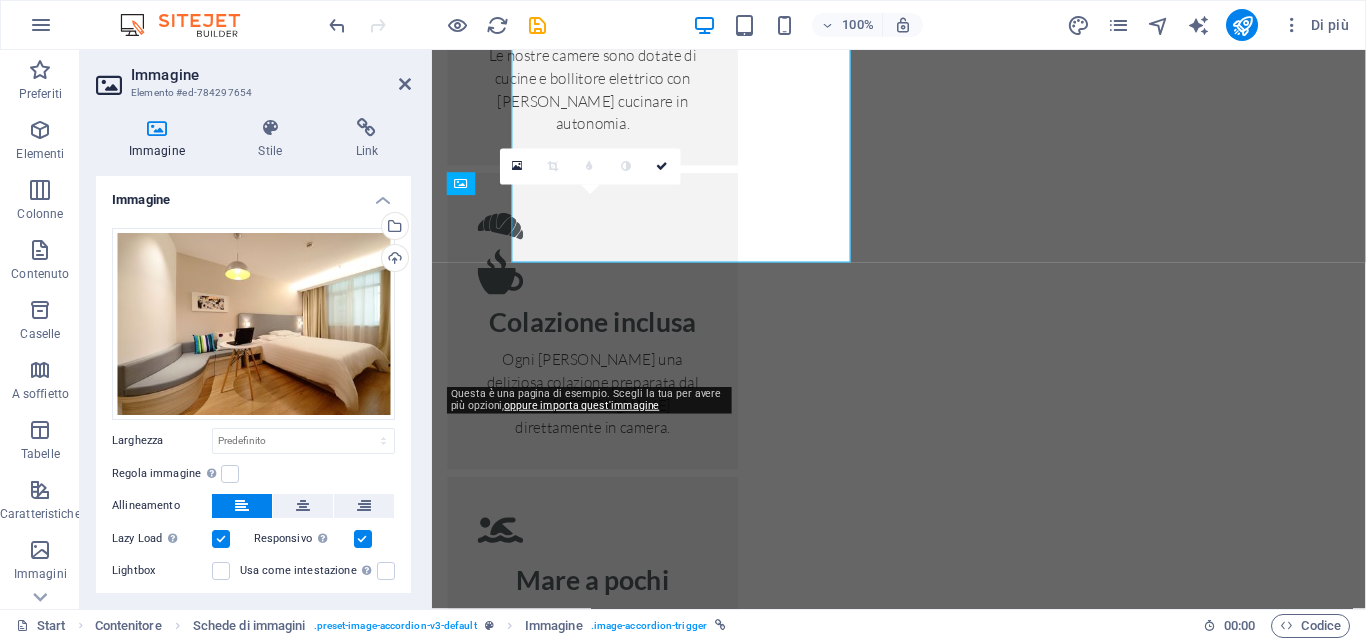 scroll, scrollTop: 3018, scrollLeft: 0, axis: vertical 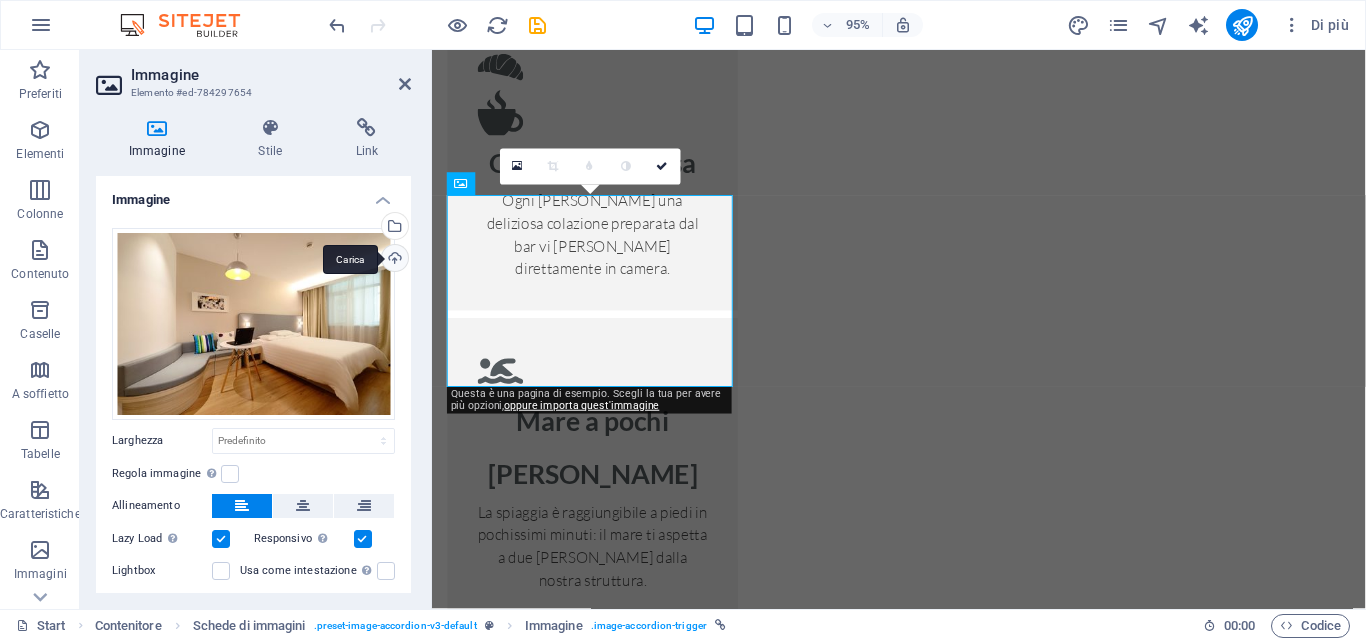 click on "Carica" at bounding box center [393, 260] 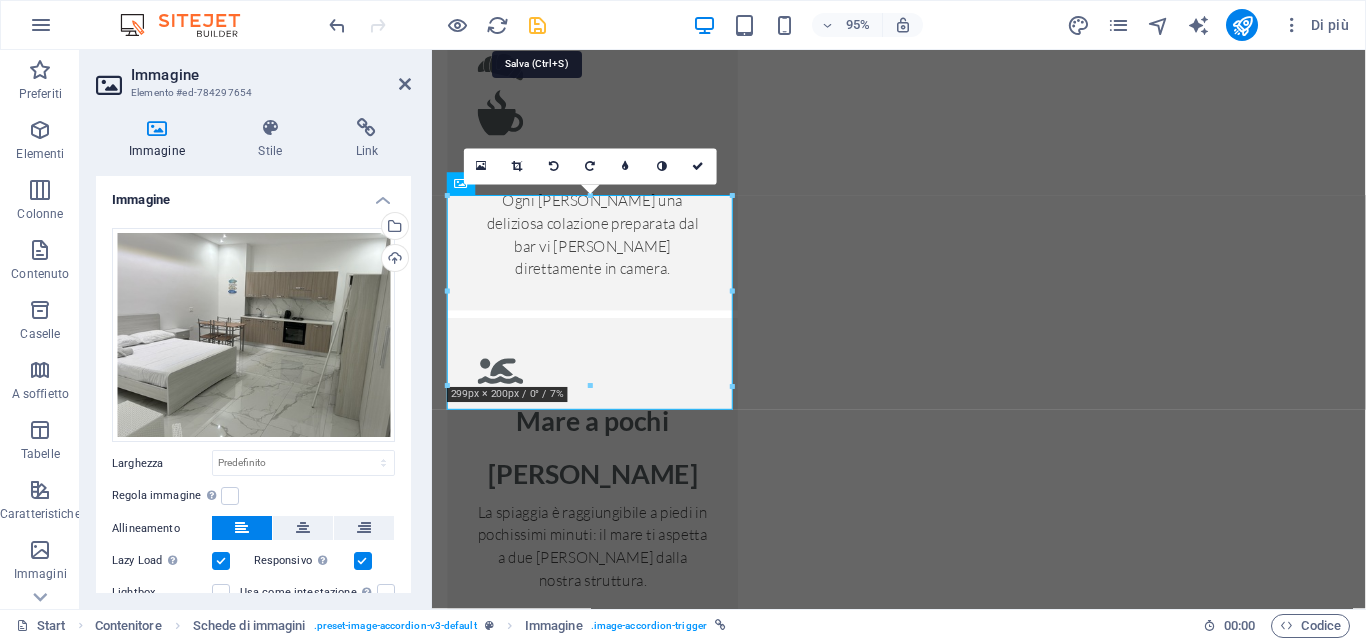 click at bounding box center [537, 25] 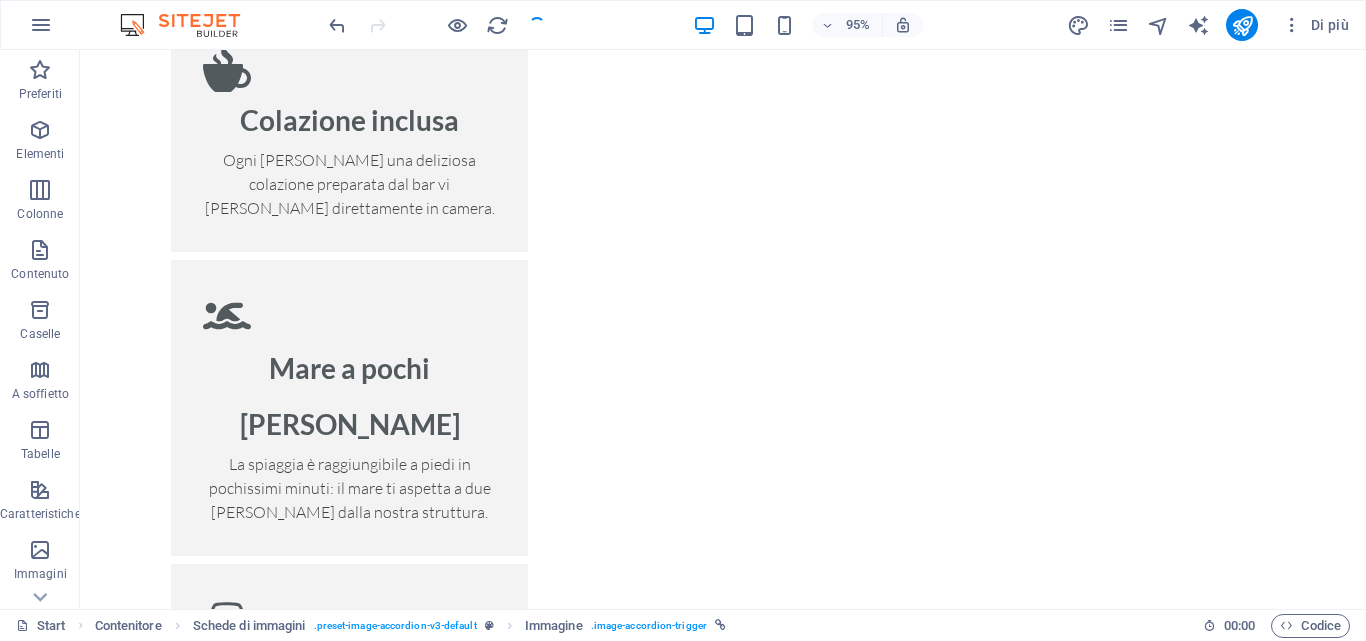 scroll, scrollTop: 2850, scrollLeft: 0, axis: vertical 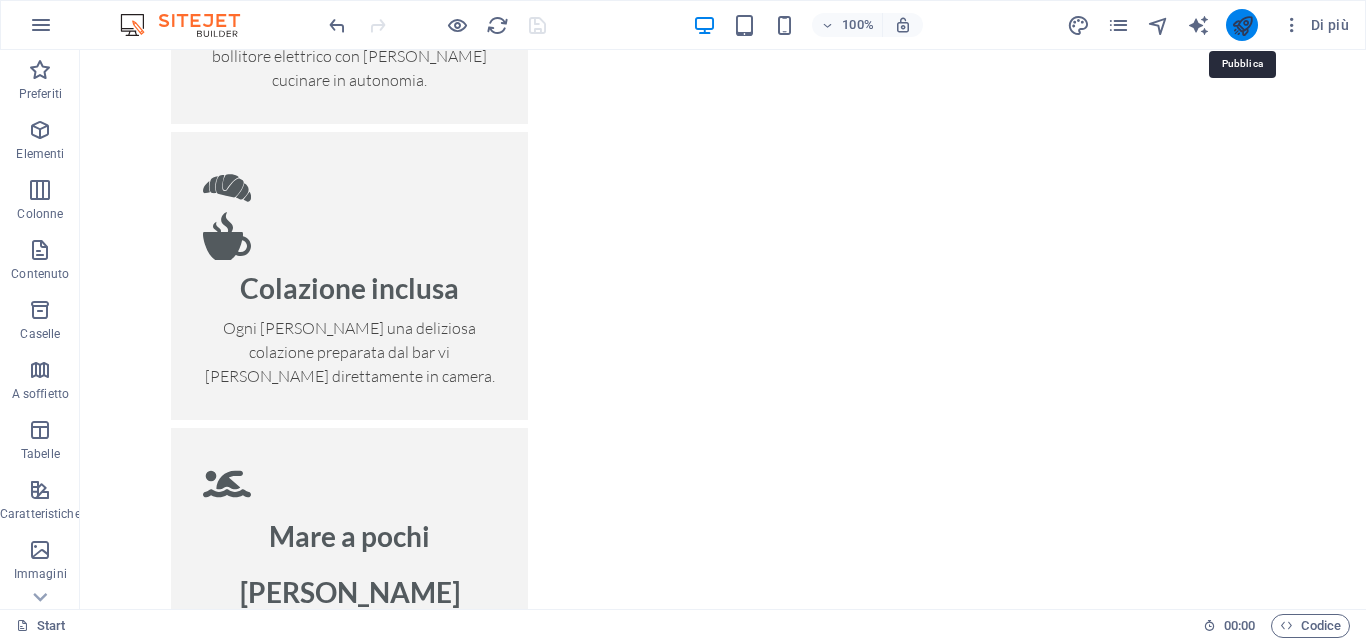 click at bounding box center (1242, 25) 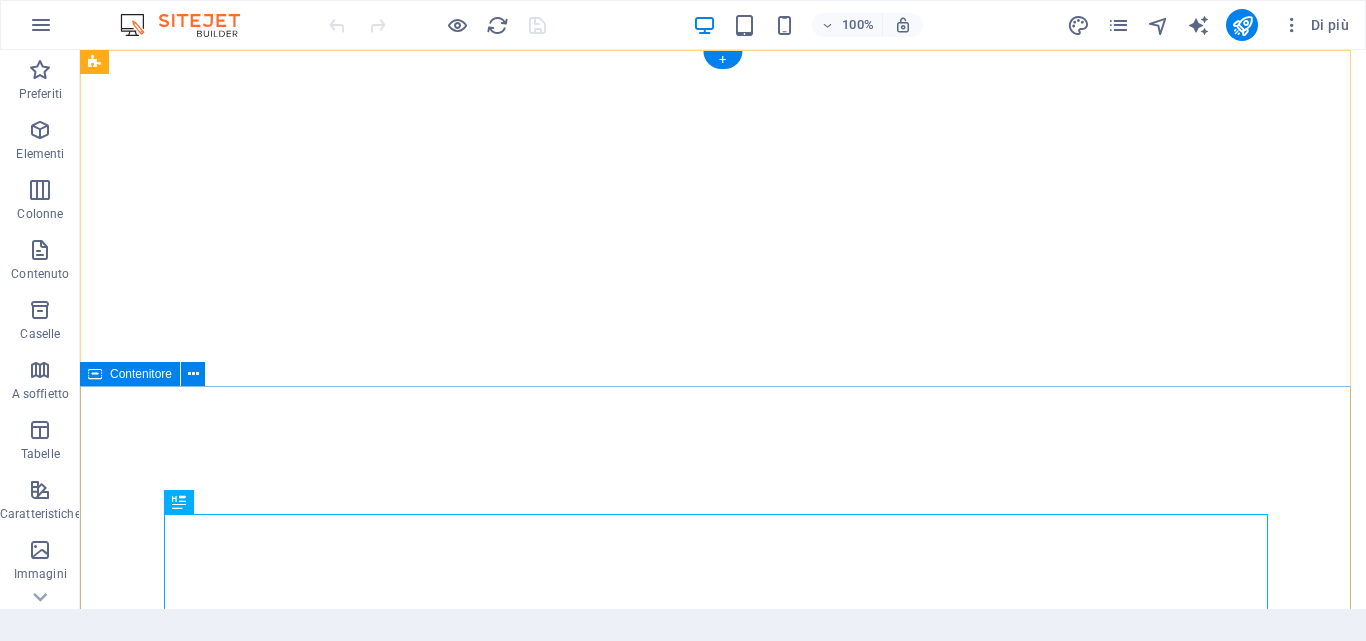 scroll, scrollTop: 0, scrollLeft: 0, axis: both 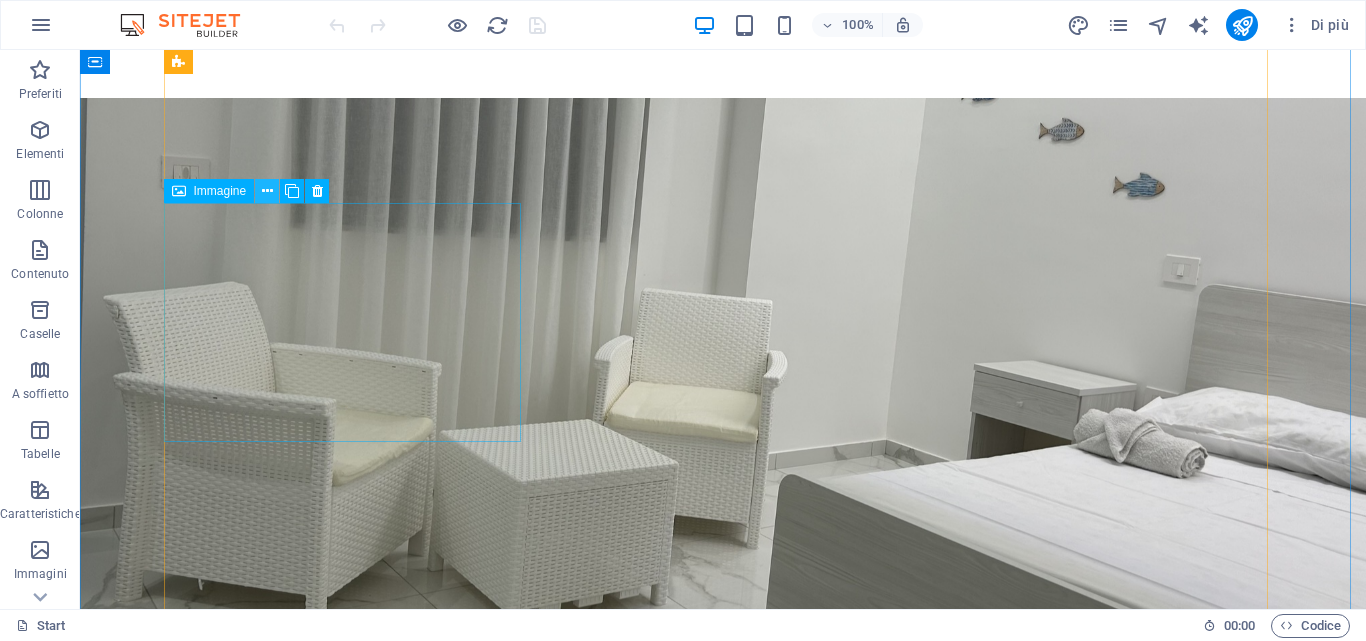 click at bounding box center [267, 191] 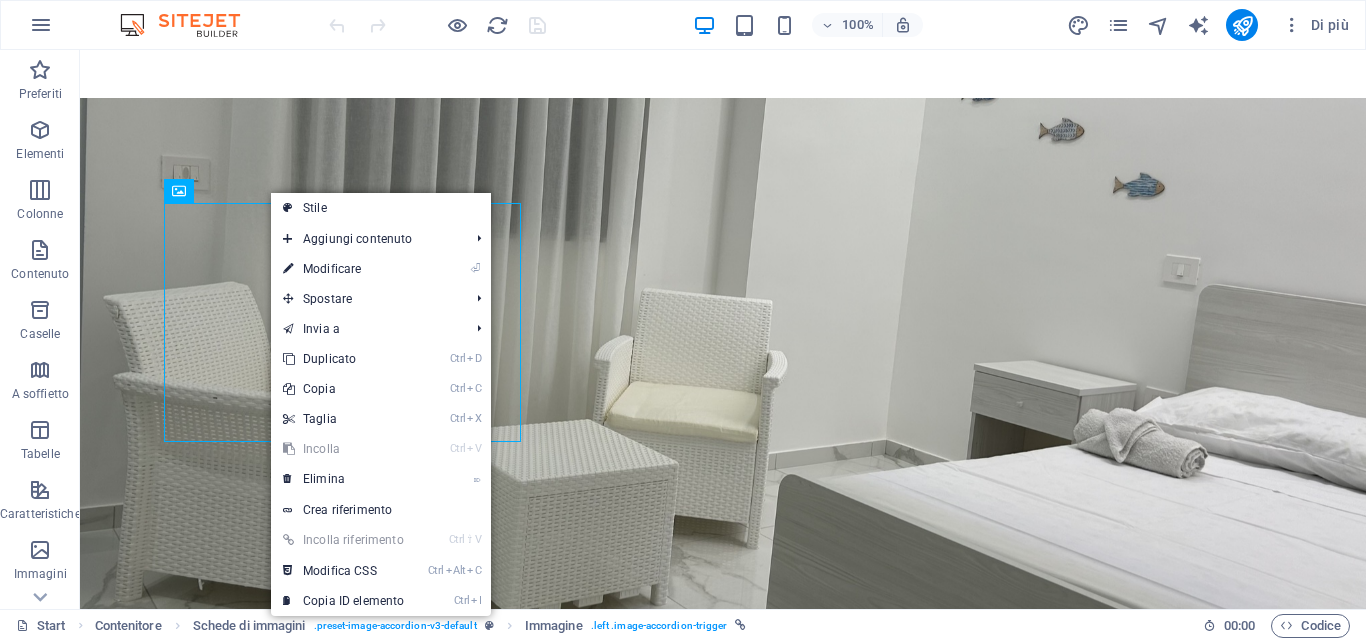 click on "⏎  Modificare" at bounding box center [343, 269] 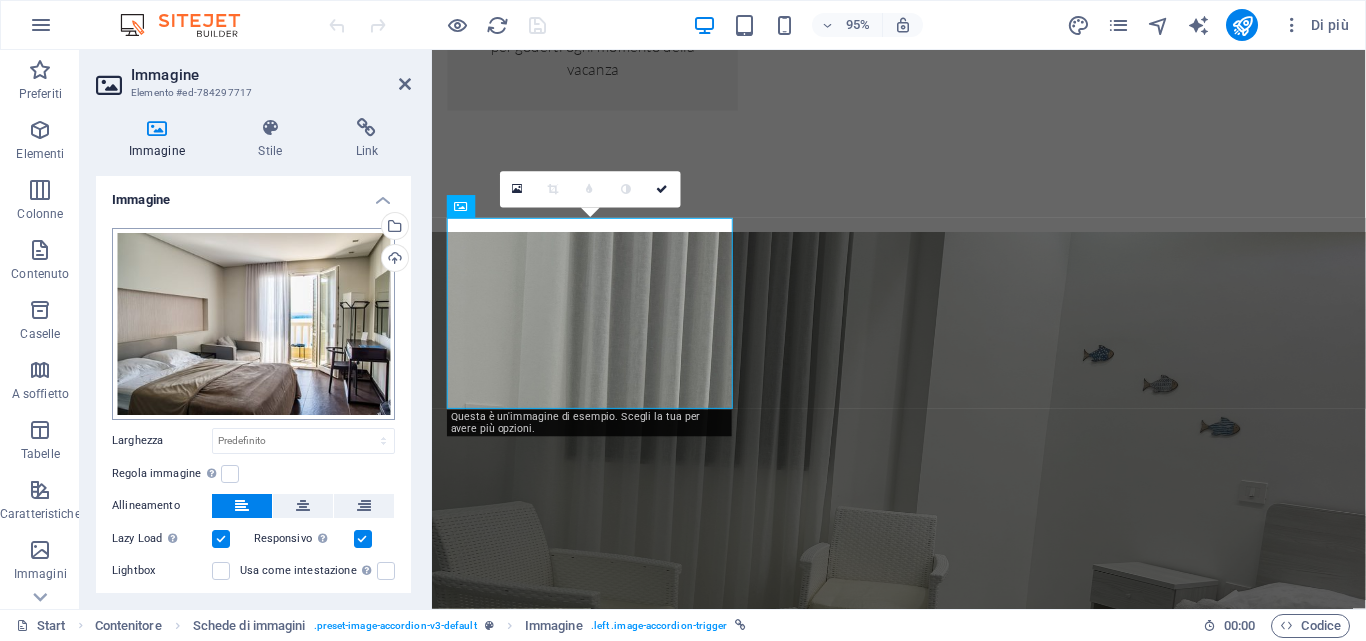 scroll, scrollTop: 4241, scrollLeft: 0, axis: vertical 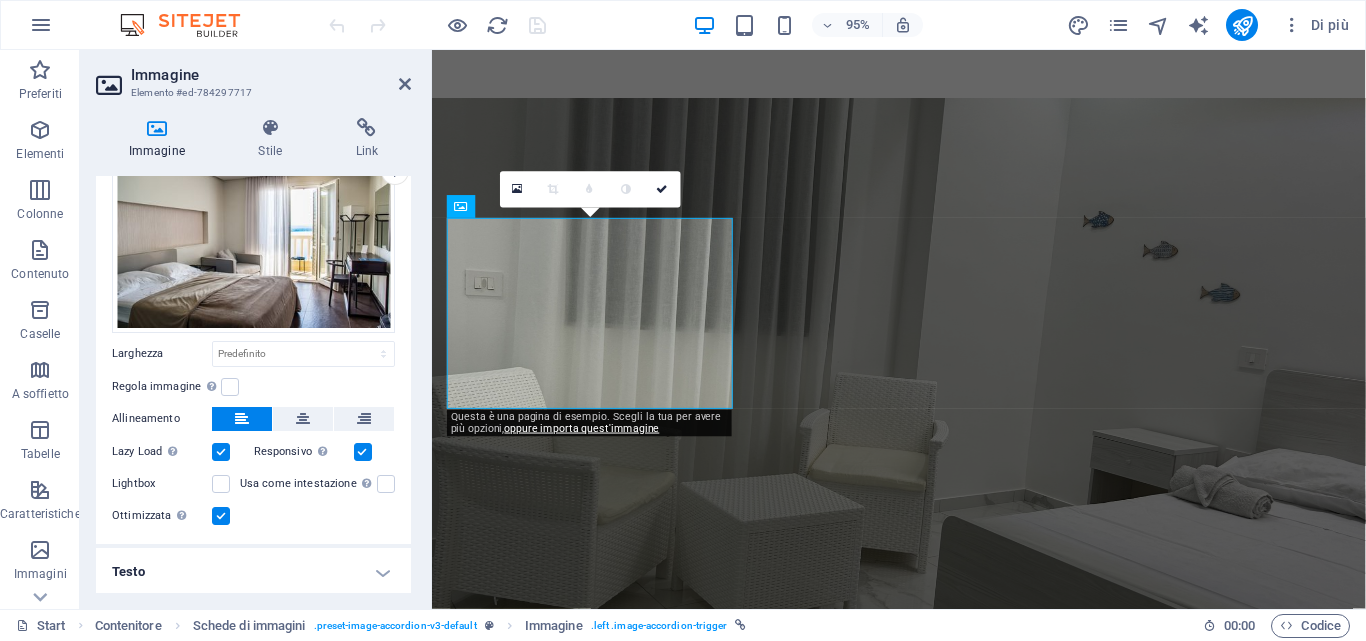 click on "Testo" at bounding box center [253, 572] 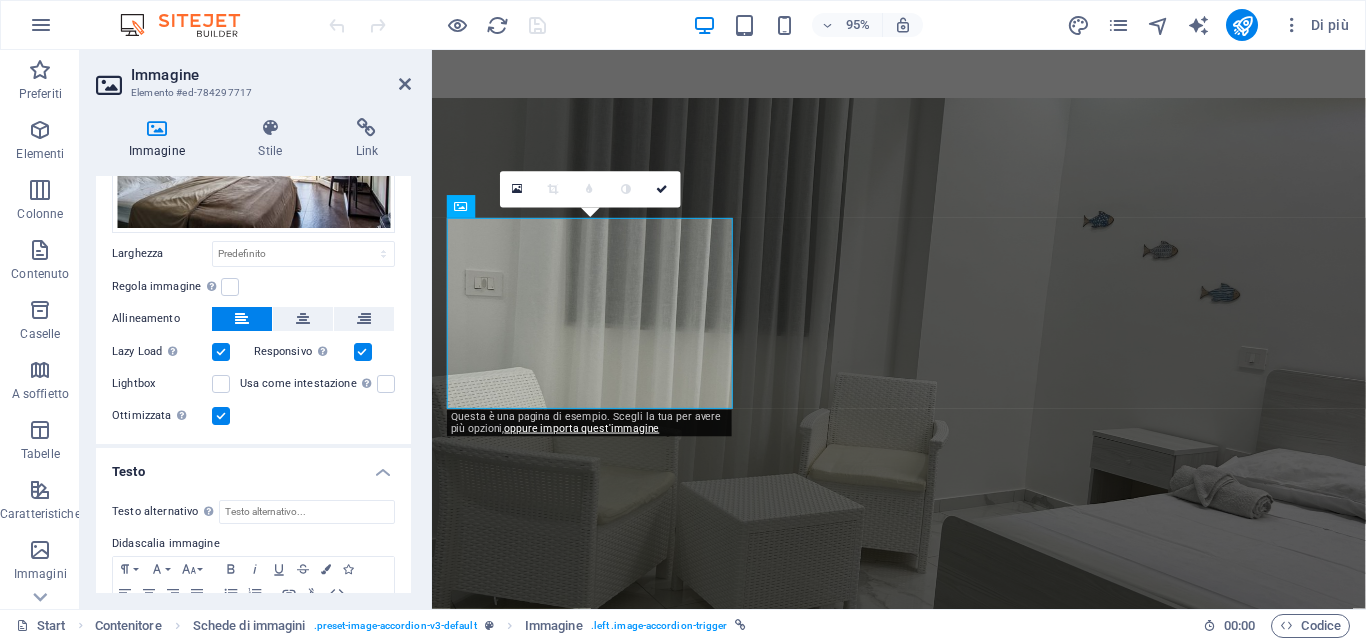 scroll, scrollTop: 275, scrollLeft: 0, axis: vertical 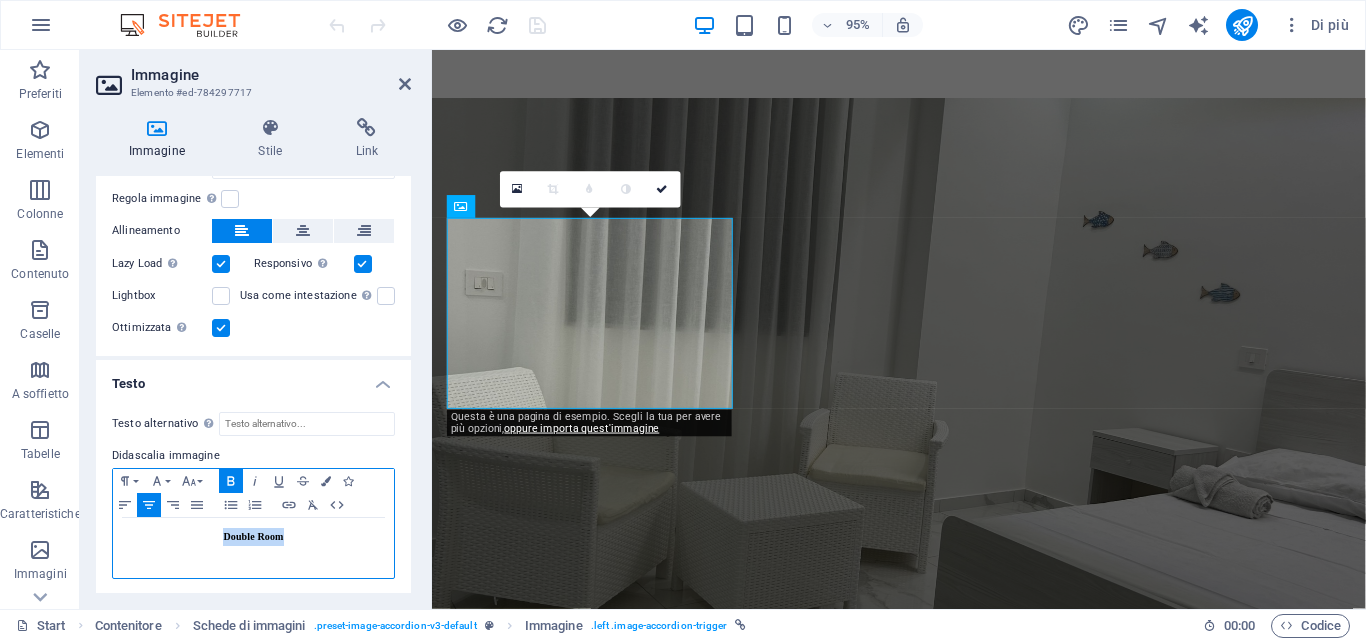 drag, startPoint x: 306, startPoint y: 535, endPoint x: 221, endPoint y: 530, distance: 85.146935 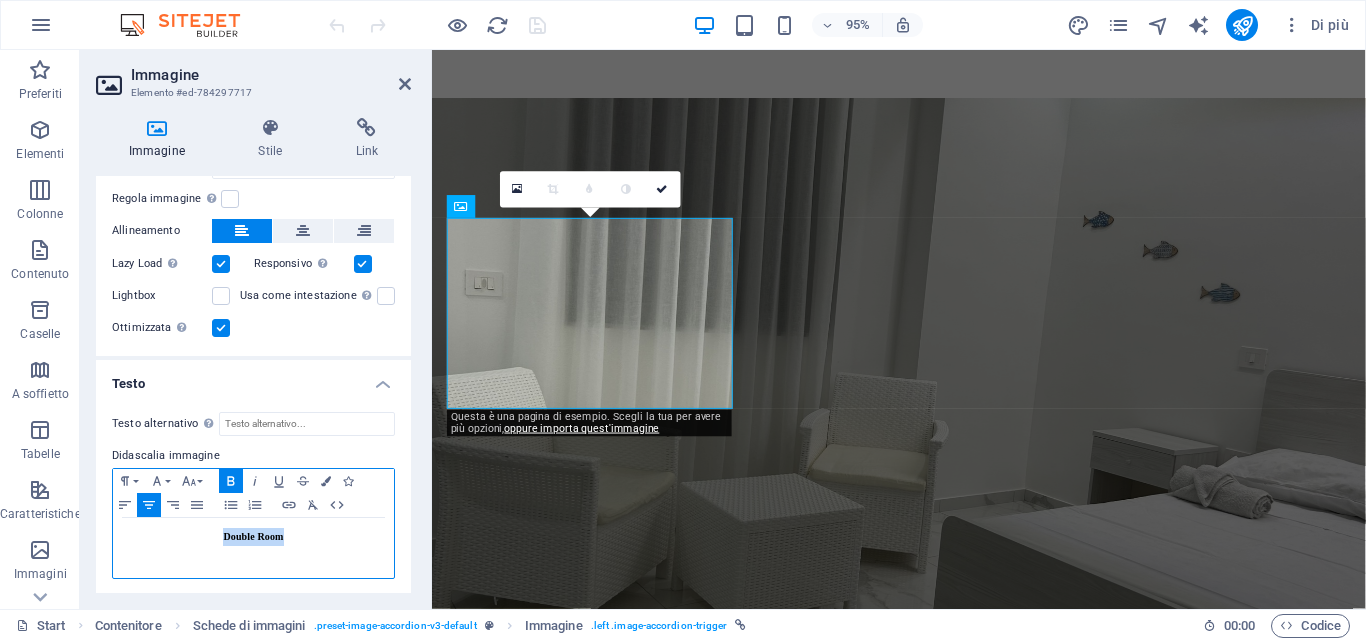 click on "Double Room" at bounding box center [253, 537] 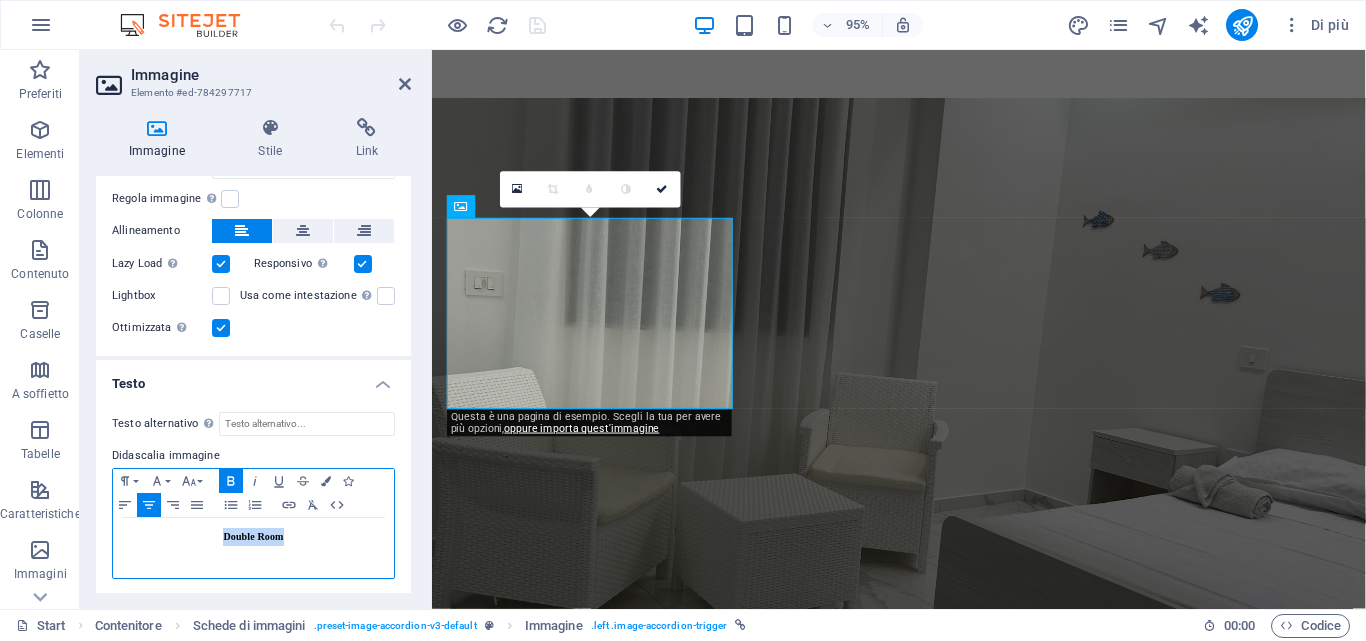 type 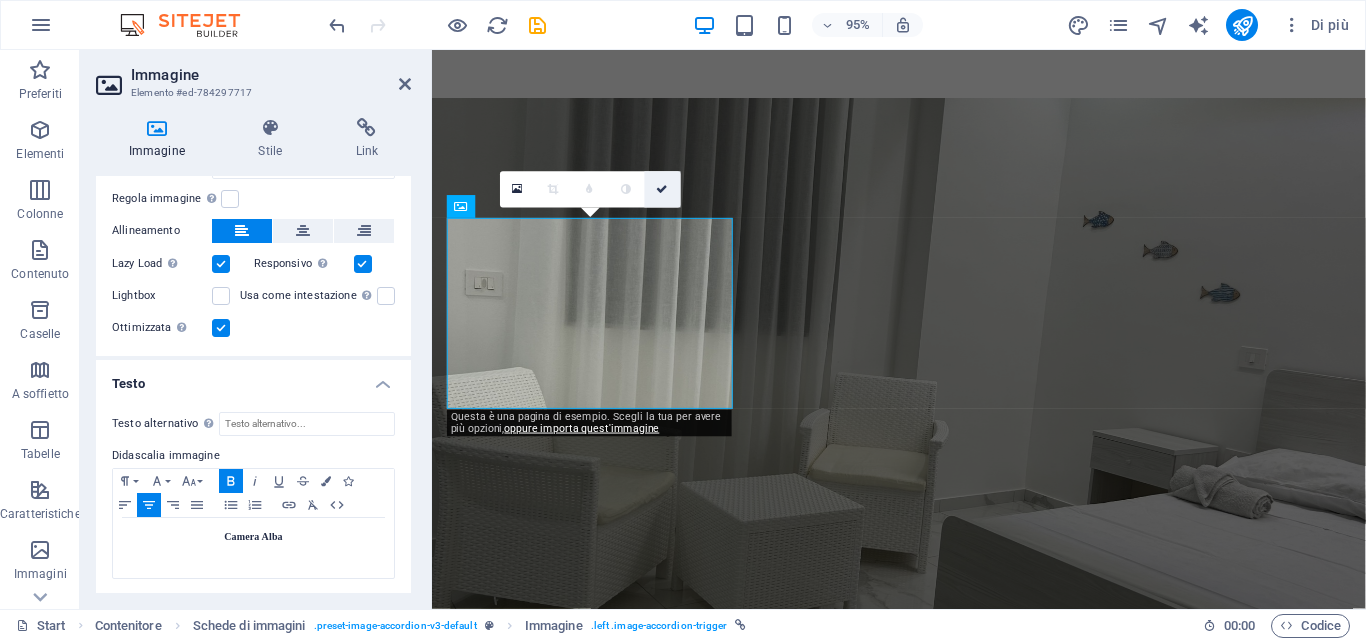 click at bounding box center [663, 189] 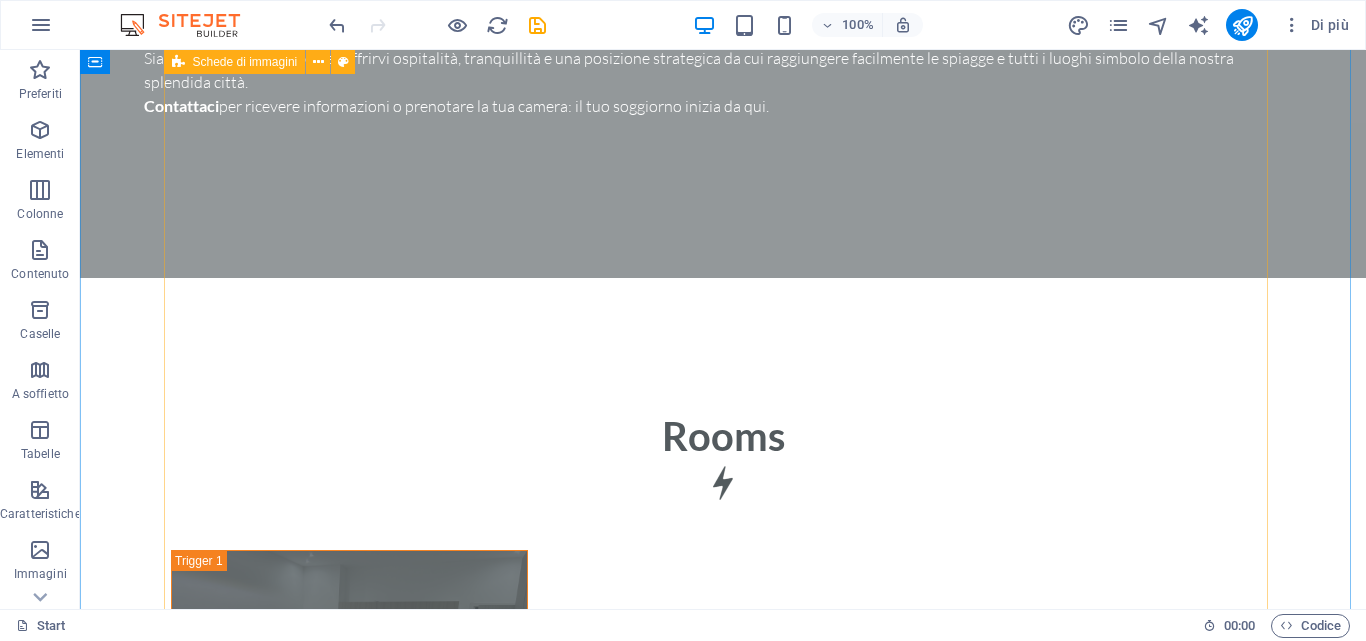 scroll, scrollTop: 5300, scrollLeft: 0, axis: vertical 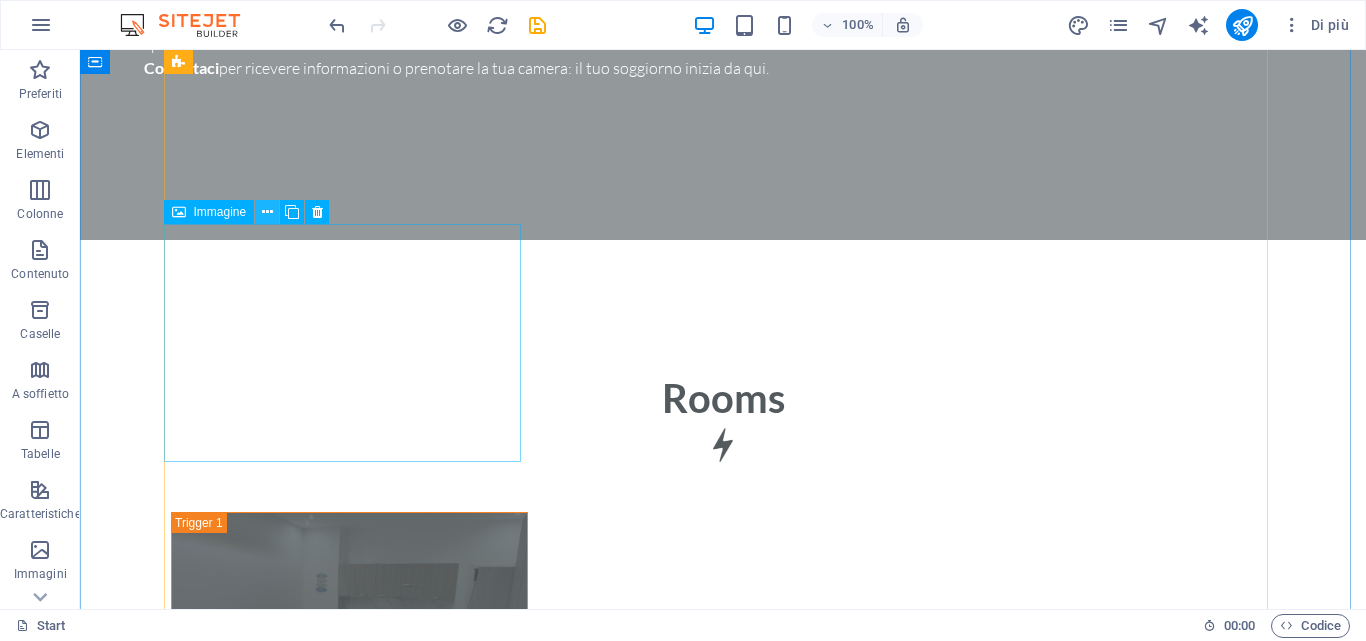 click at bounding box center (267, 212) 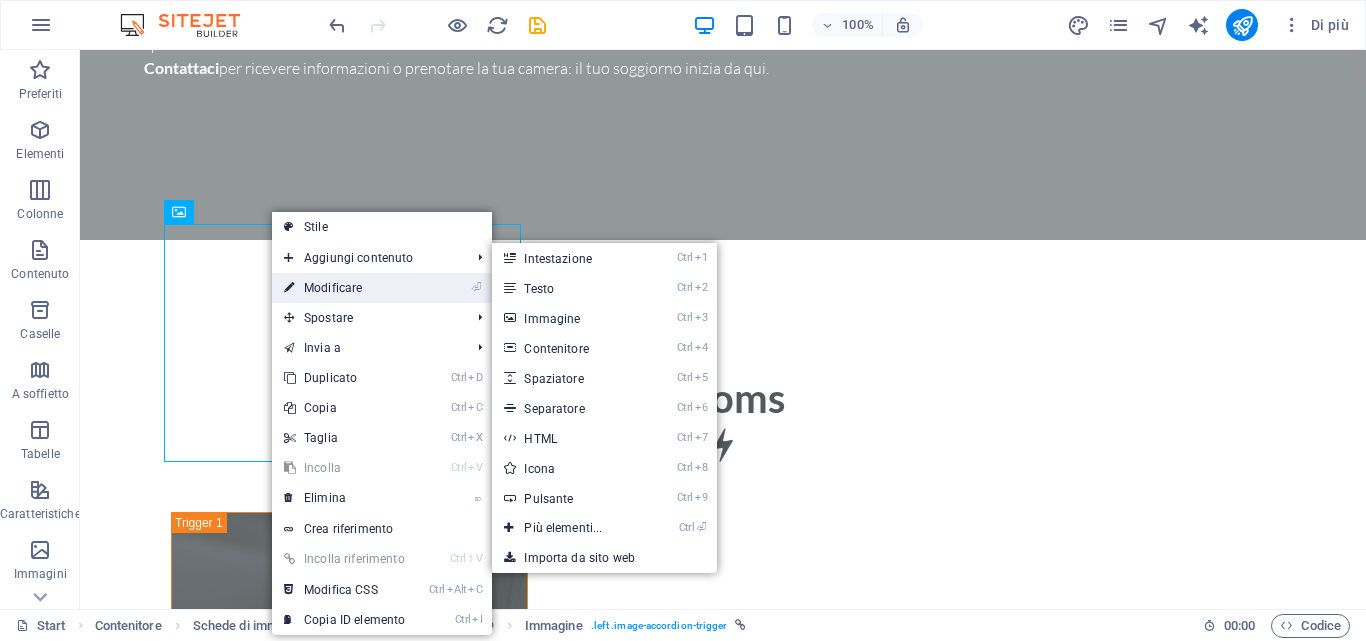 click on "⏎  Modificare" at bounding box center (344, 288) 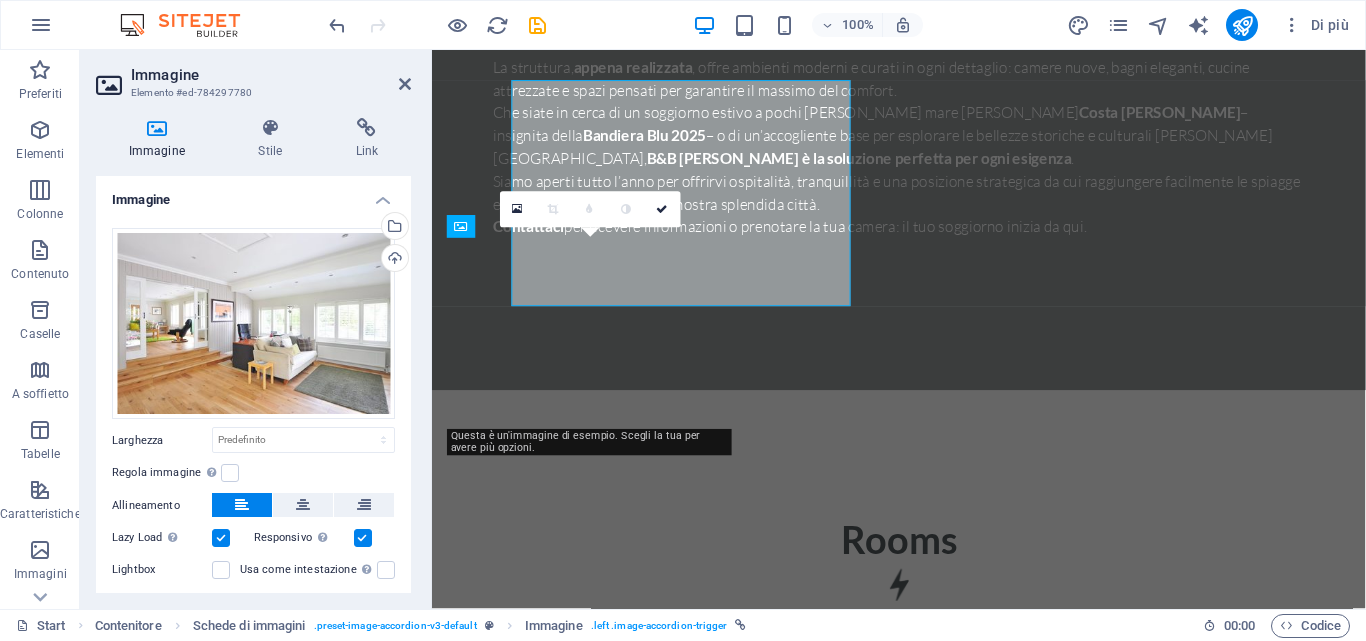 scroll, scrollTop: 5442, scrollLeft: 0, axis: vertical 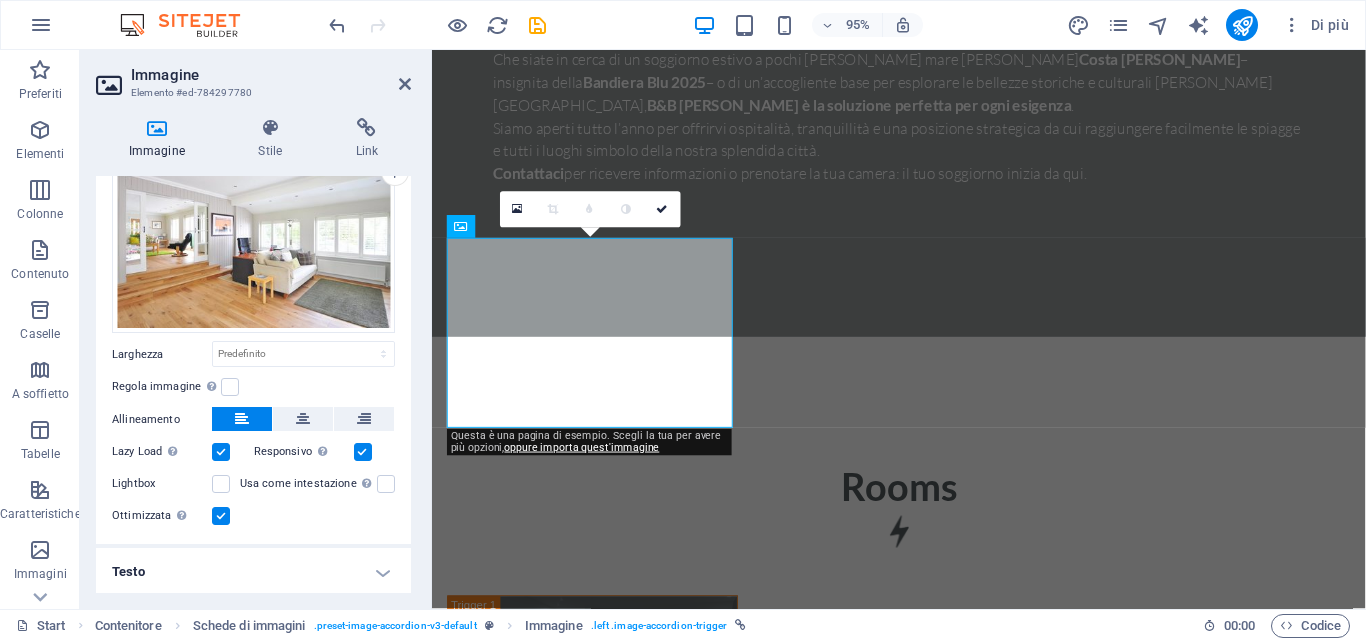 click on "Testo" at bounding box center [253, 572] 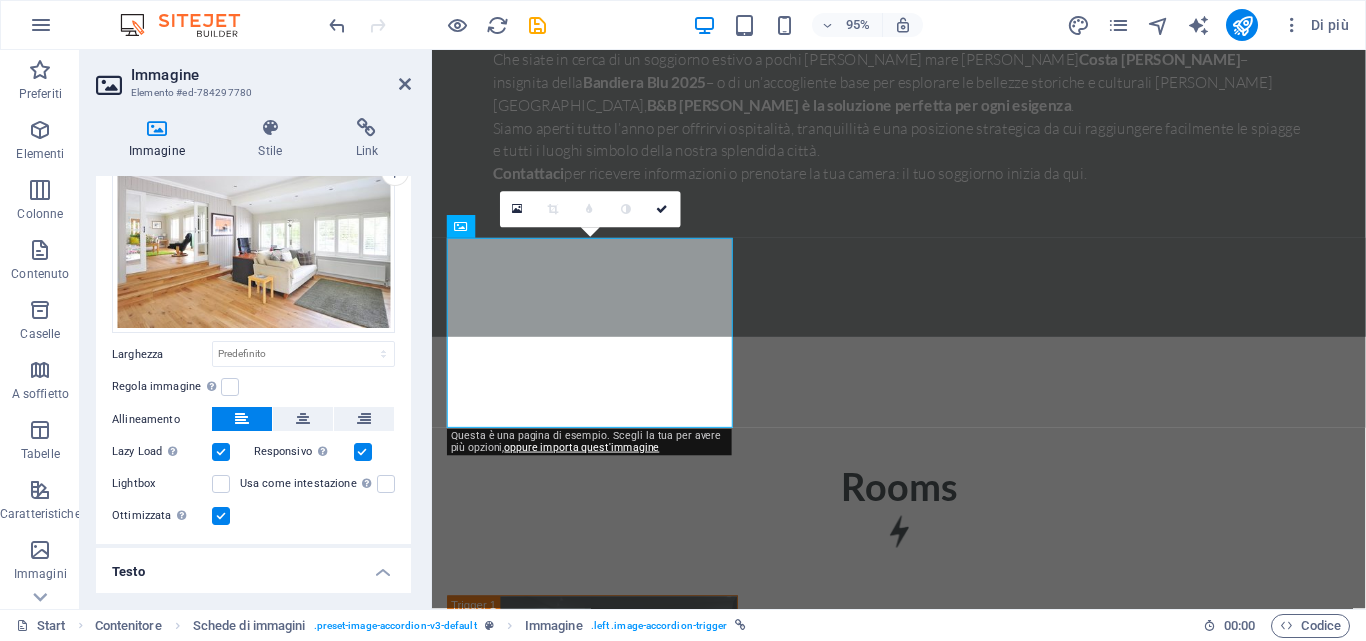 scroll, scrollTop: 274, scrollLeft: 0, axis: vertical 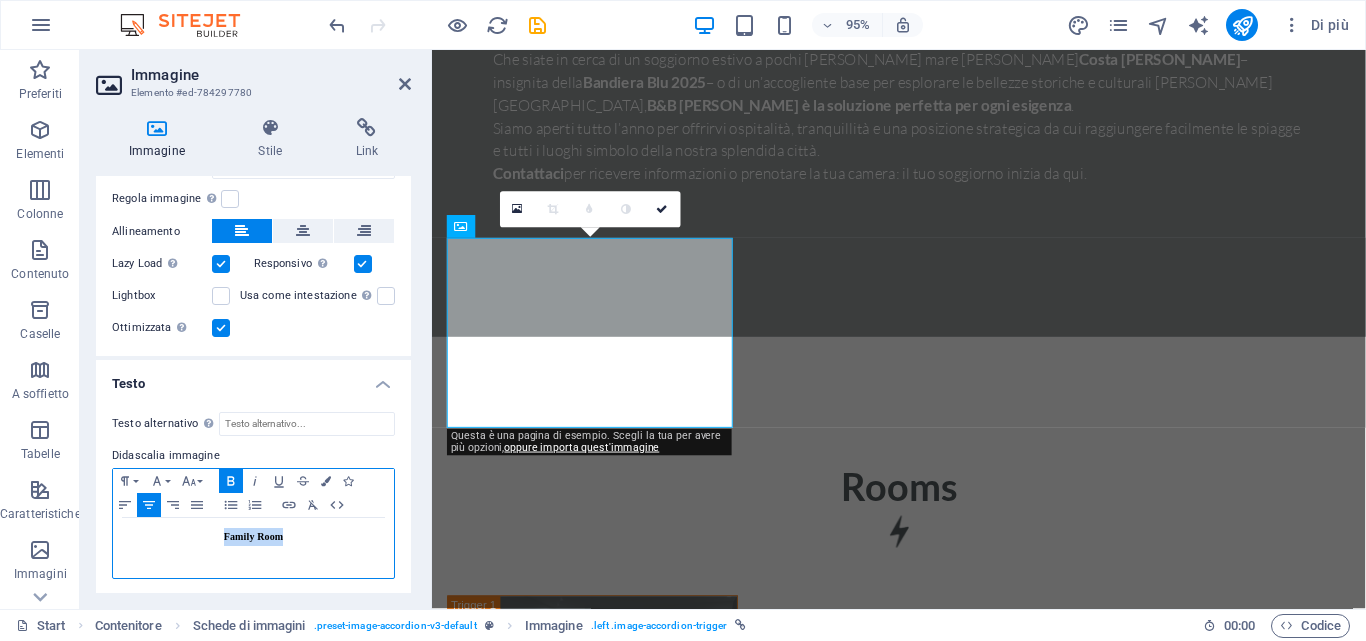 drag, startPoint x: 308, startPoint y: 524, endPoint x: 341, endPoint y: 524, distance: 33 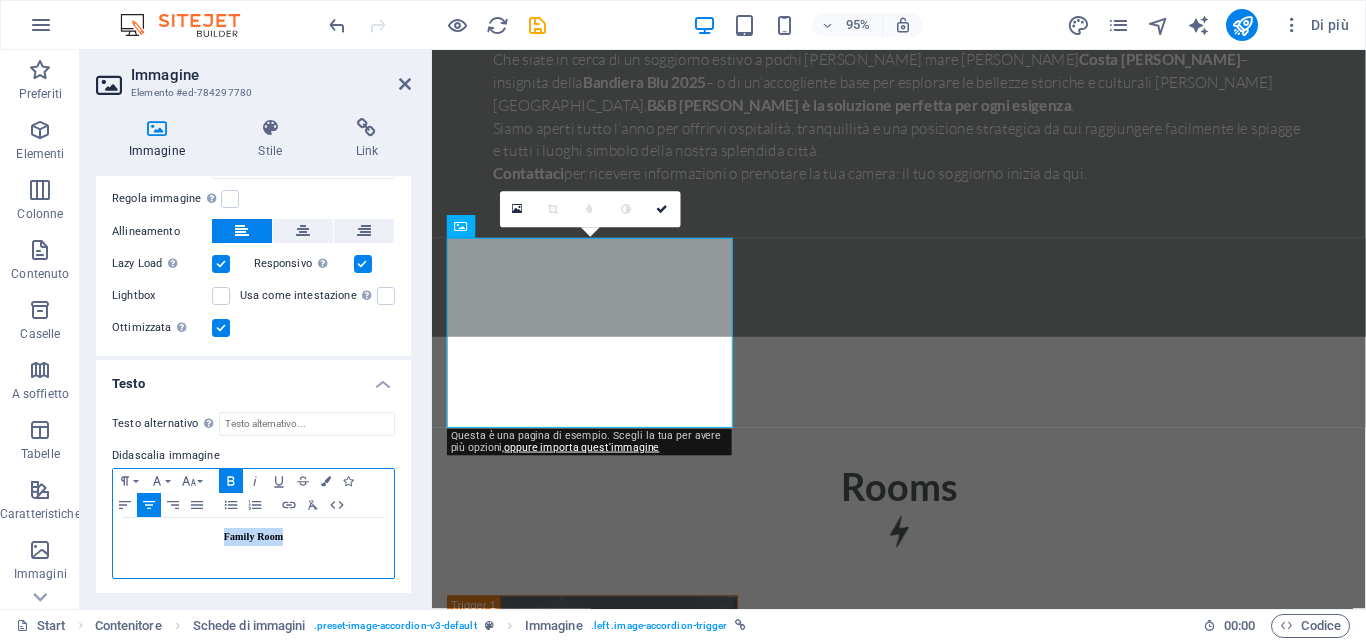 click on "Family Room" at bounding box center [253, 548] 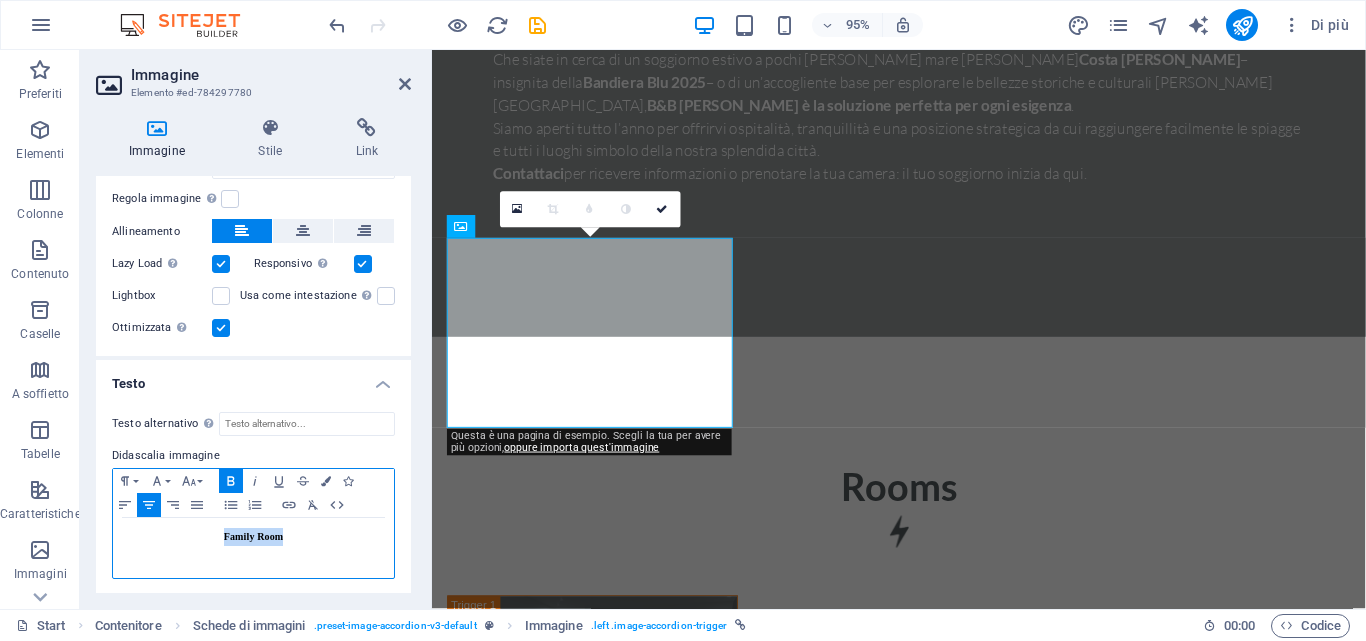 type 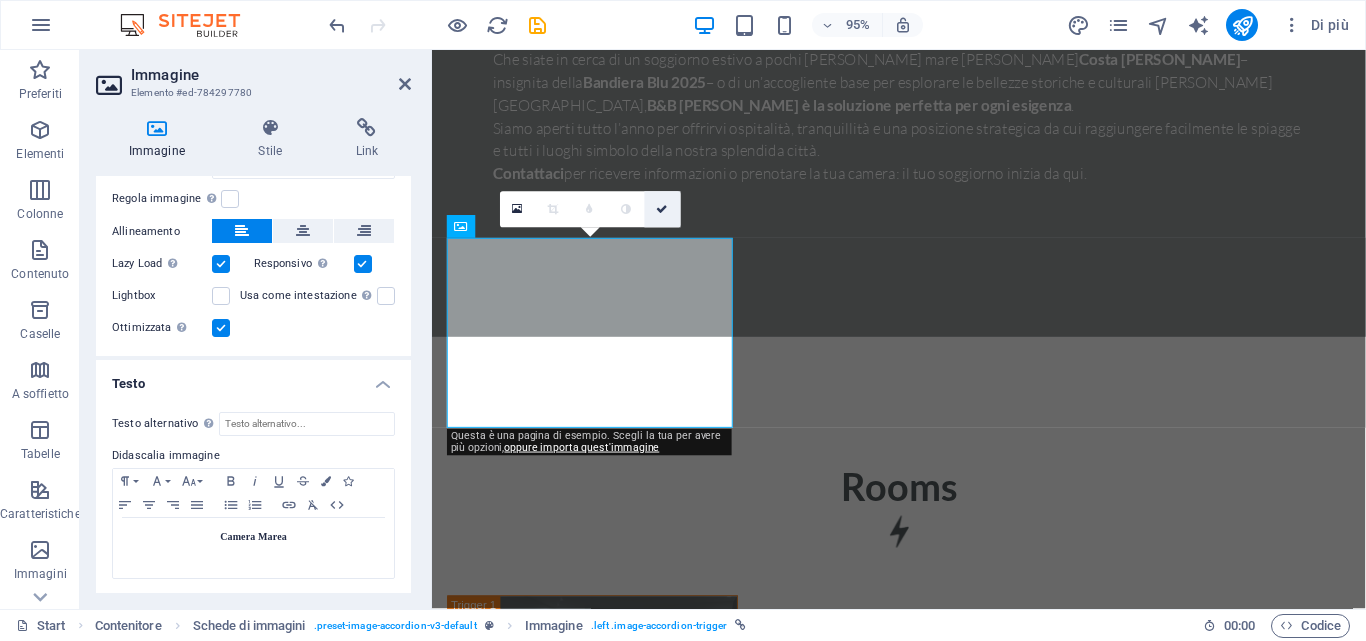 drag, startPoint x: 665, startPoint y: 203, endPoint x: 582, endPoint y: 150, distance: 98.478424 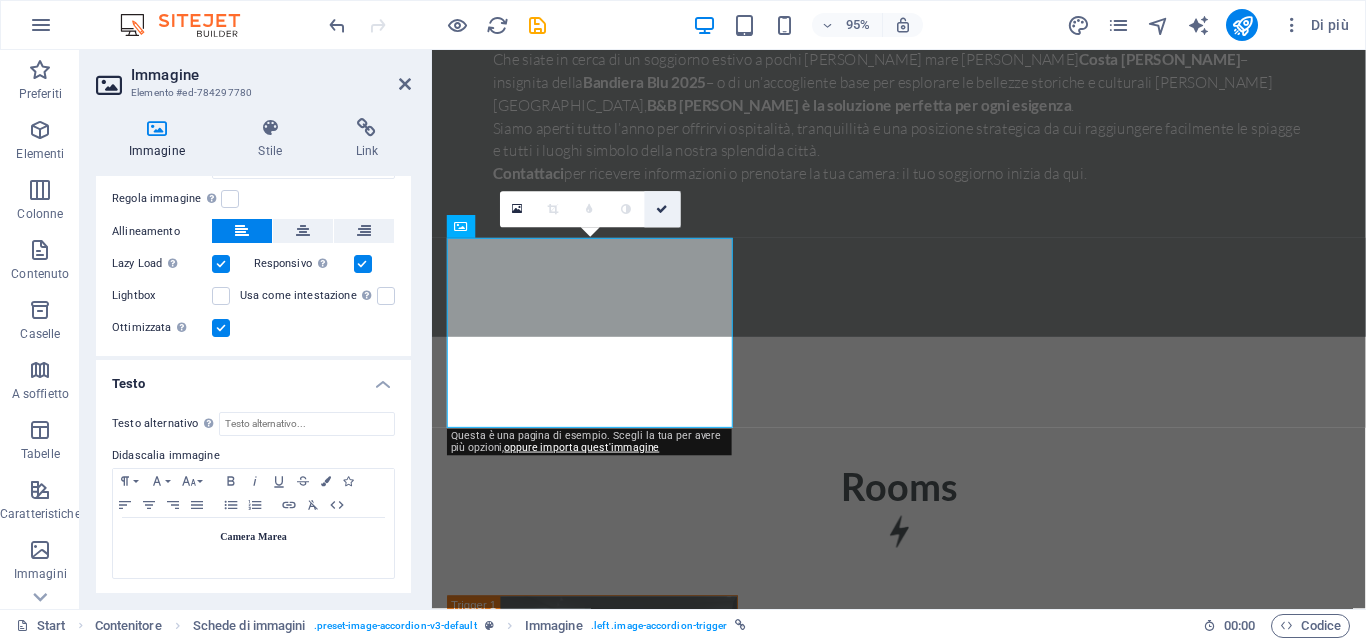 click at bounding box center (663, 208) 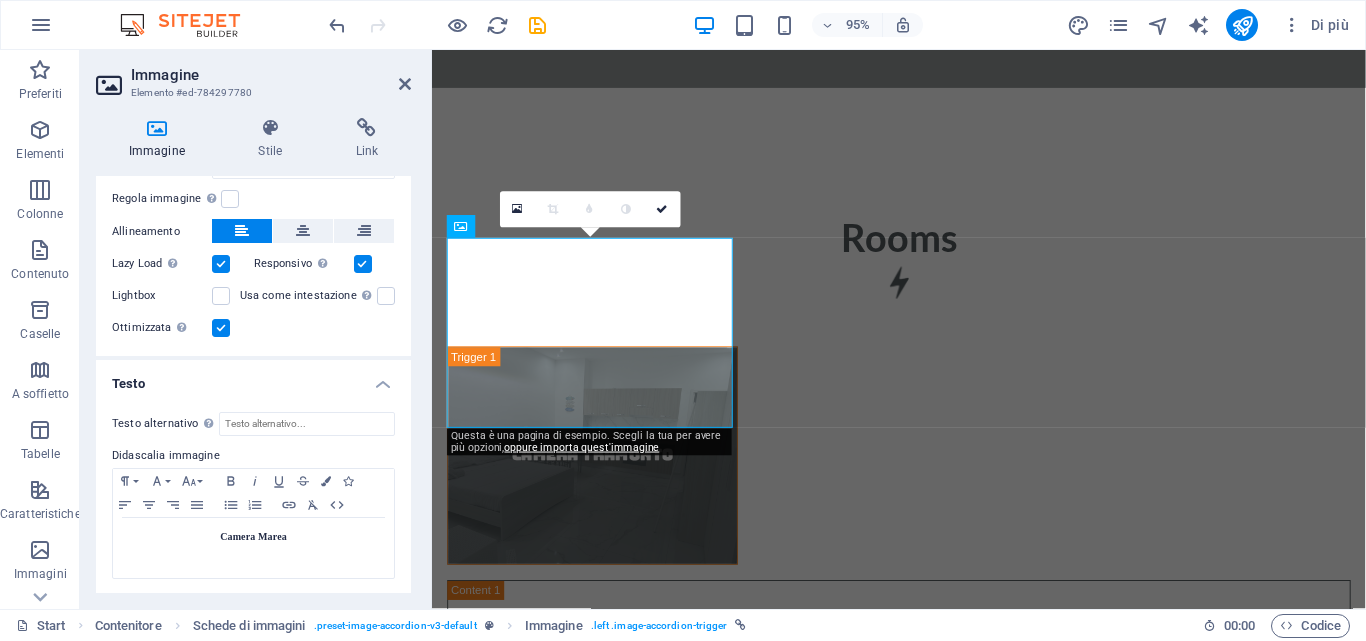 scroll, scrollTop: 5300, scrollLeft: 0, axis: vertical 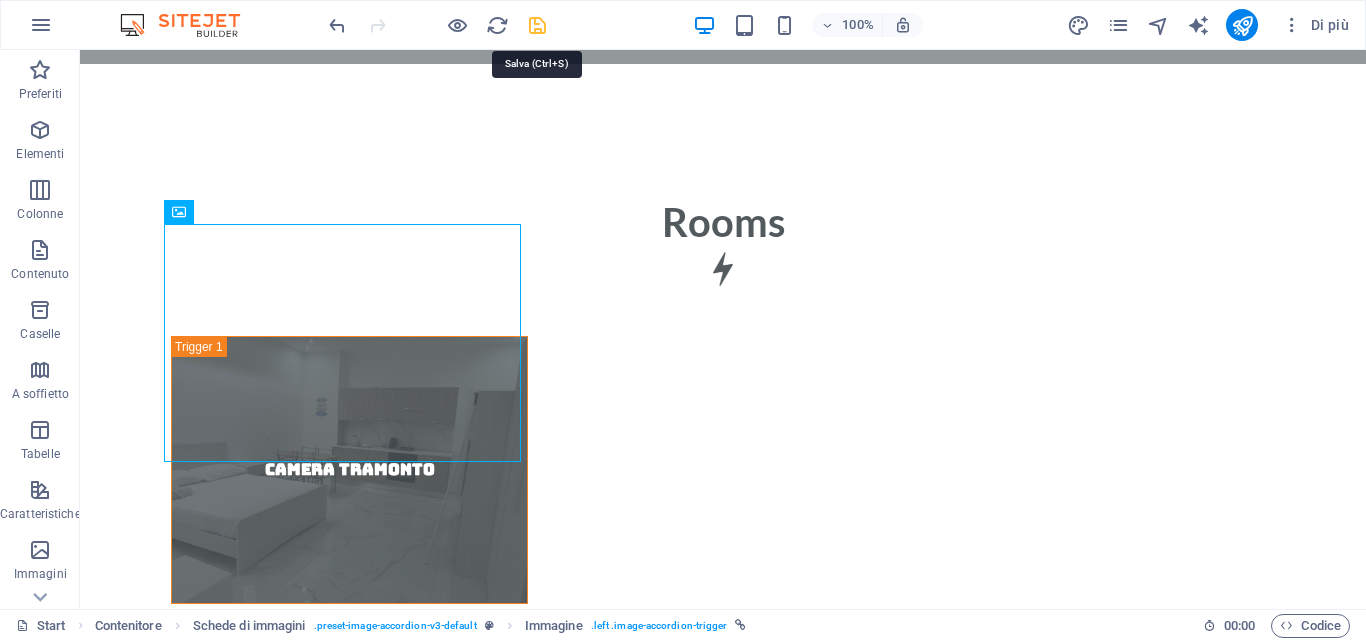 click at bounding box center [537, 25] 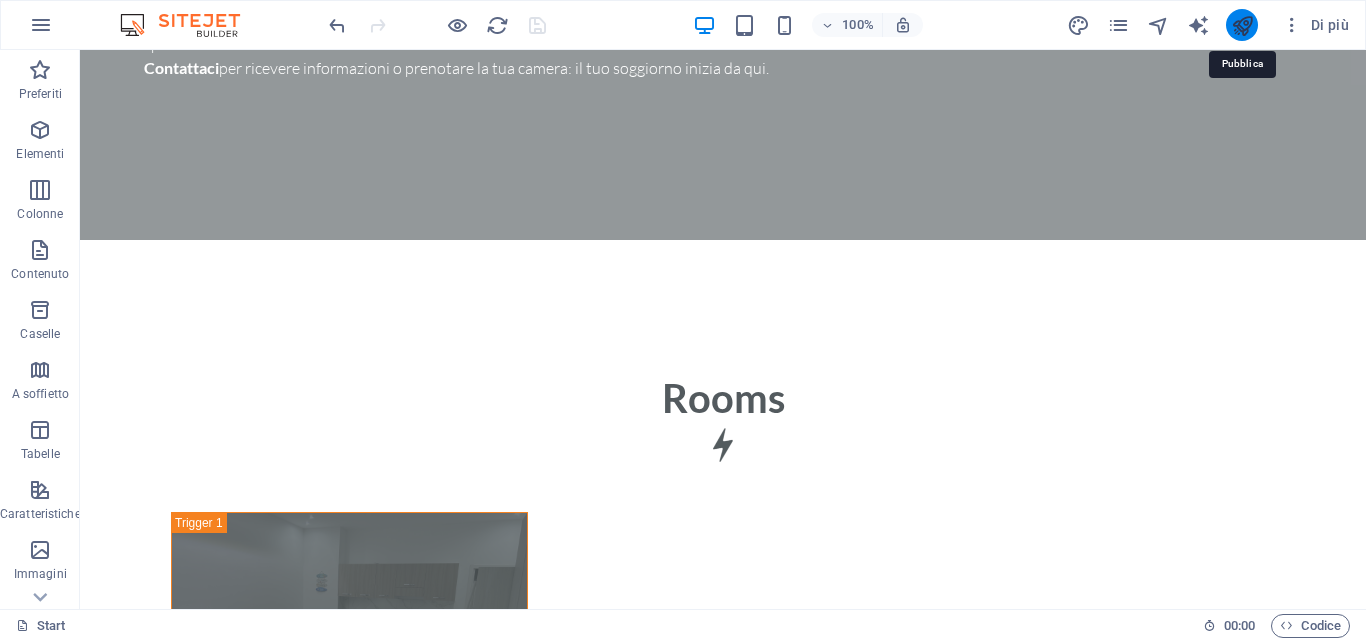 click at bounding box center [1242, 25] 